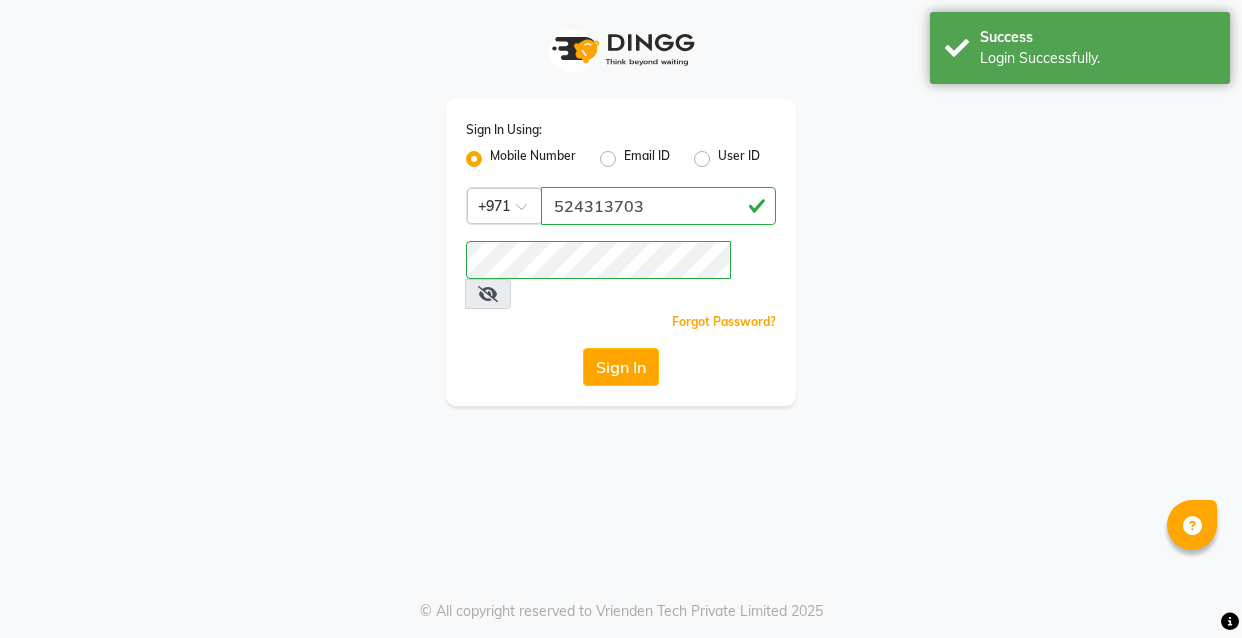 scroll, scrollTop: 0, scrollLeft: 0, axis: both 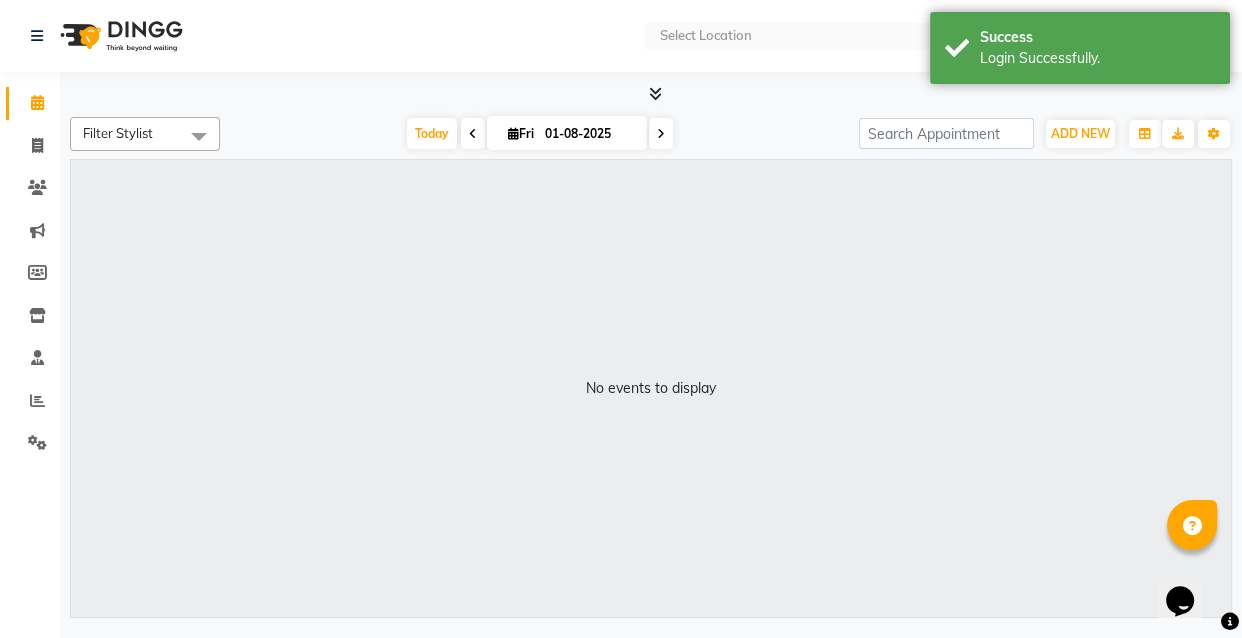 select on "en" 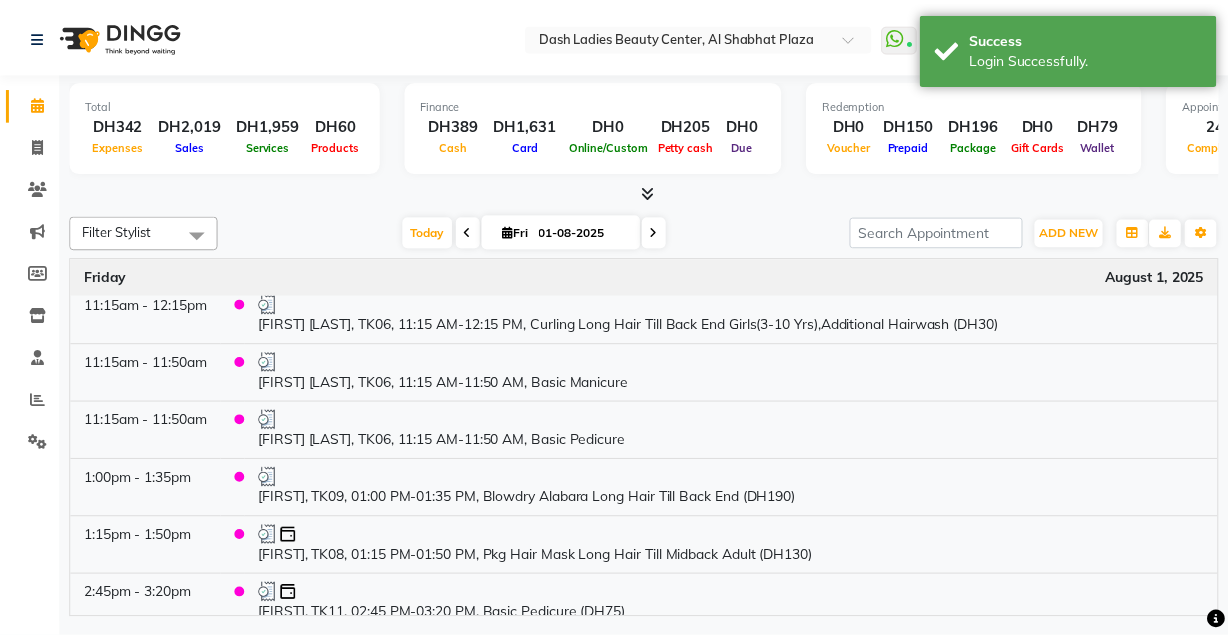 scroll, scrollTop: 1124, scrollLeft: 0, axis: vertical 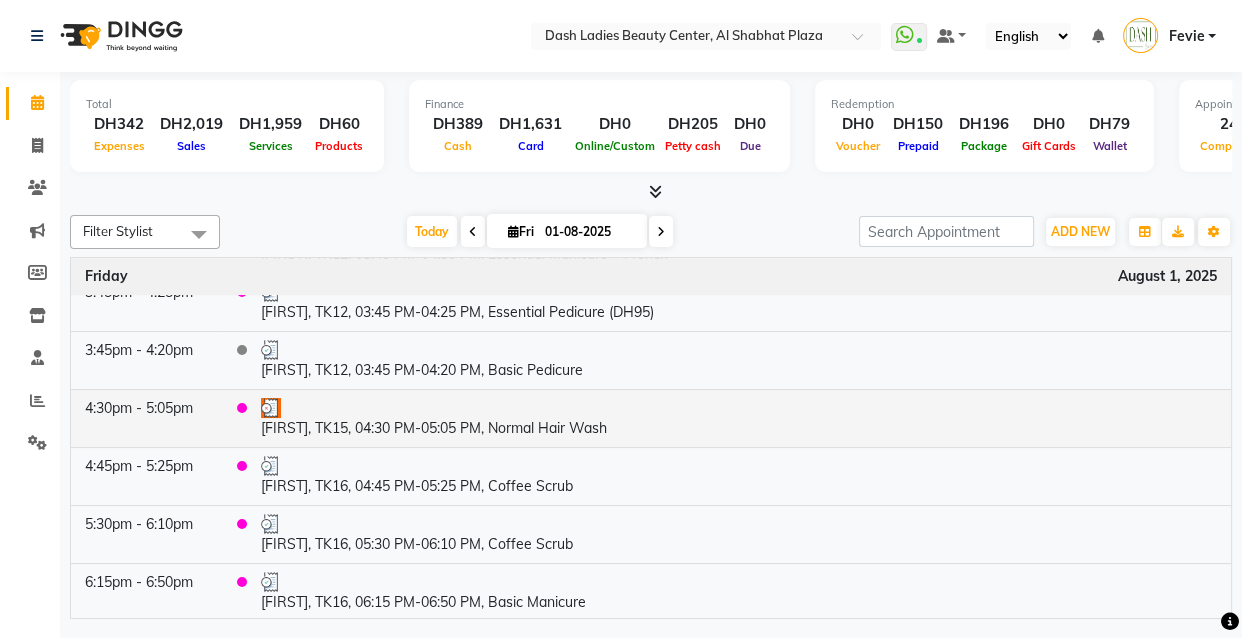 click on "[FIRST], TK15, 04:30 PM-05:05 PM, Normal Hair Wash" at bounding box center [739, 418] 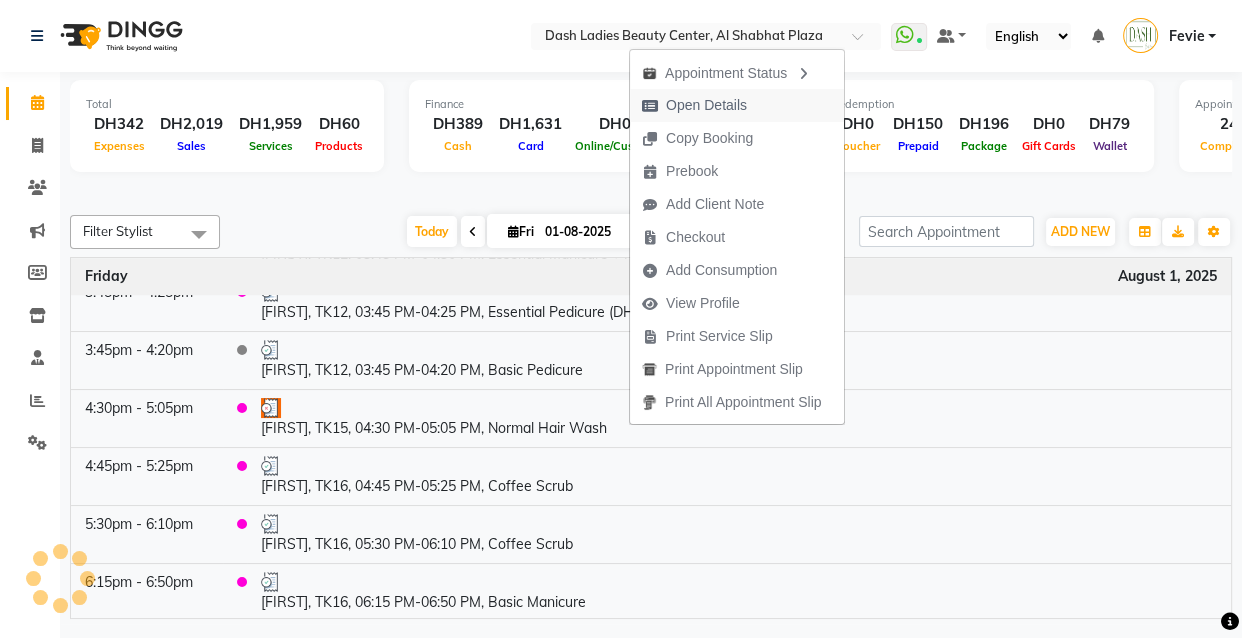 click on "Open Details" at bounding box center [706, 105] 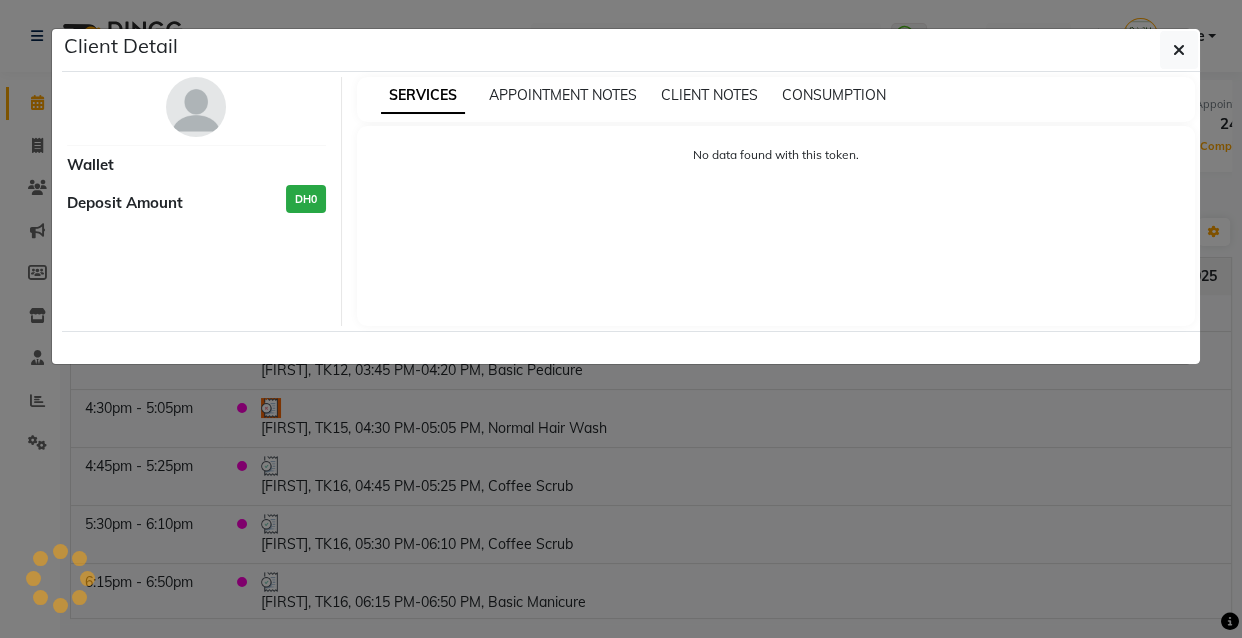 select on "3" 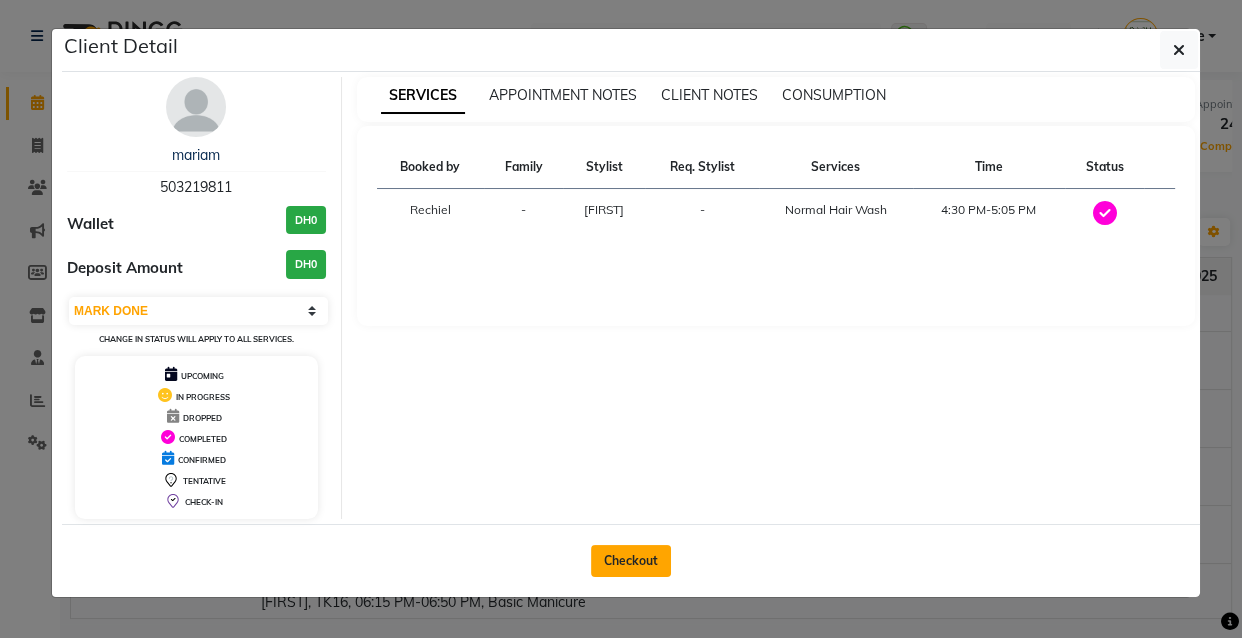 click on "Checkout" 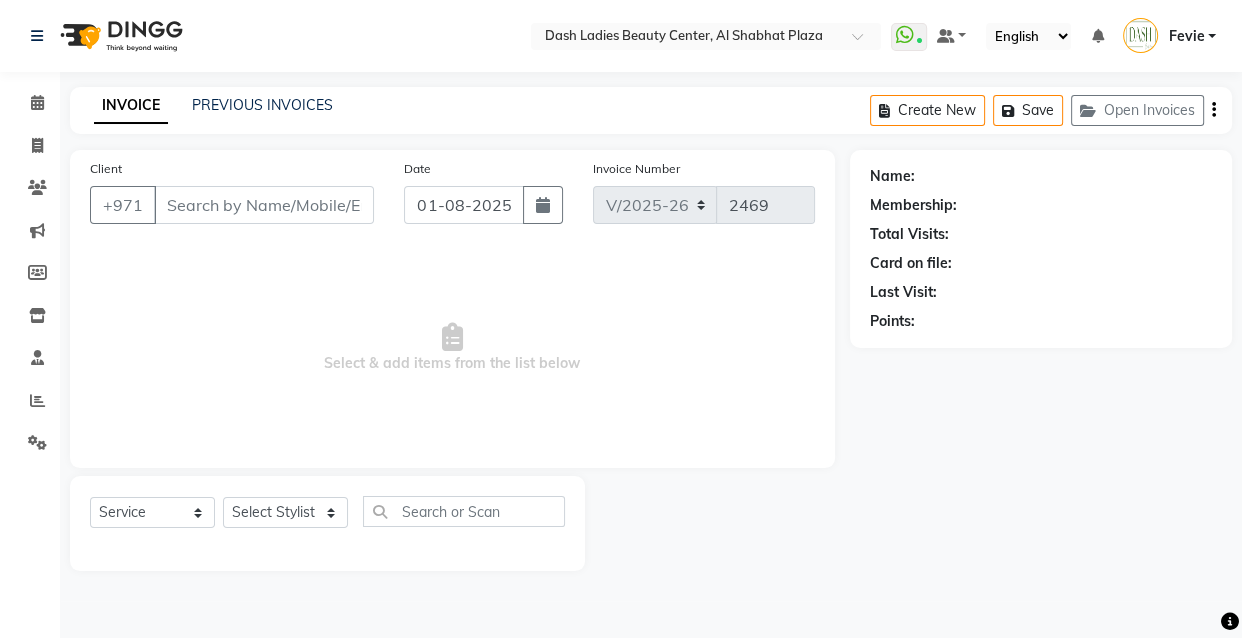 type on "503219811" 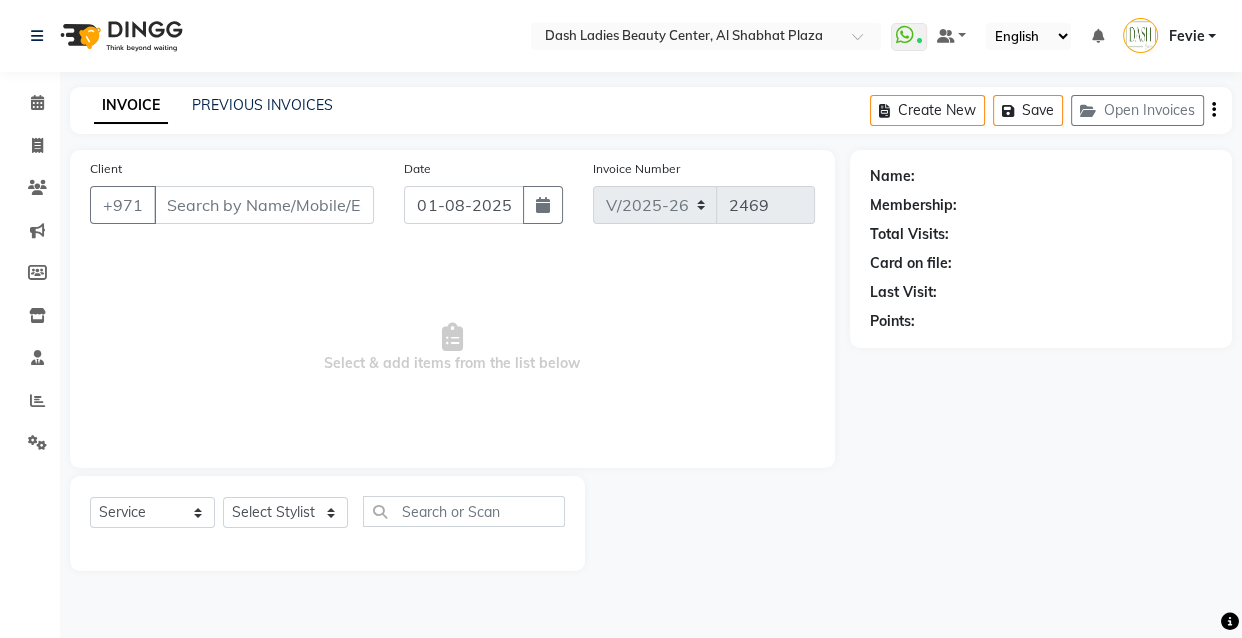 select on "81115" 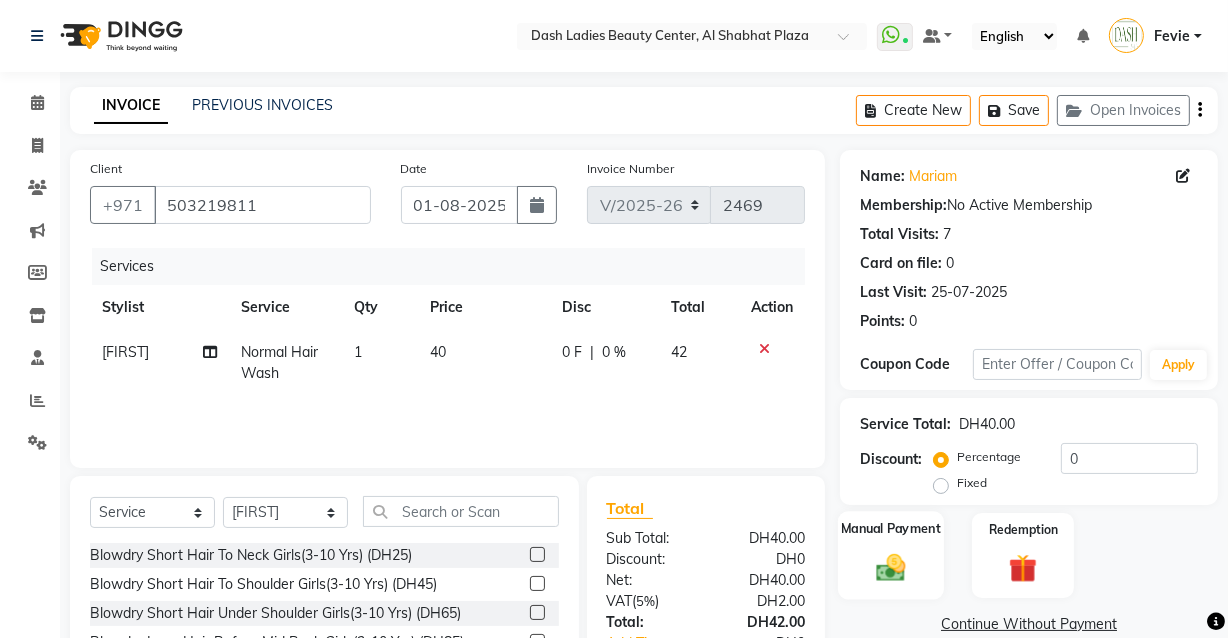 click 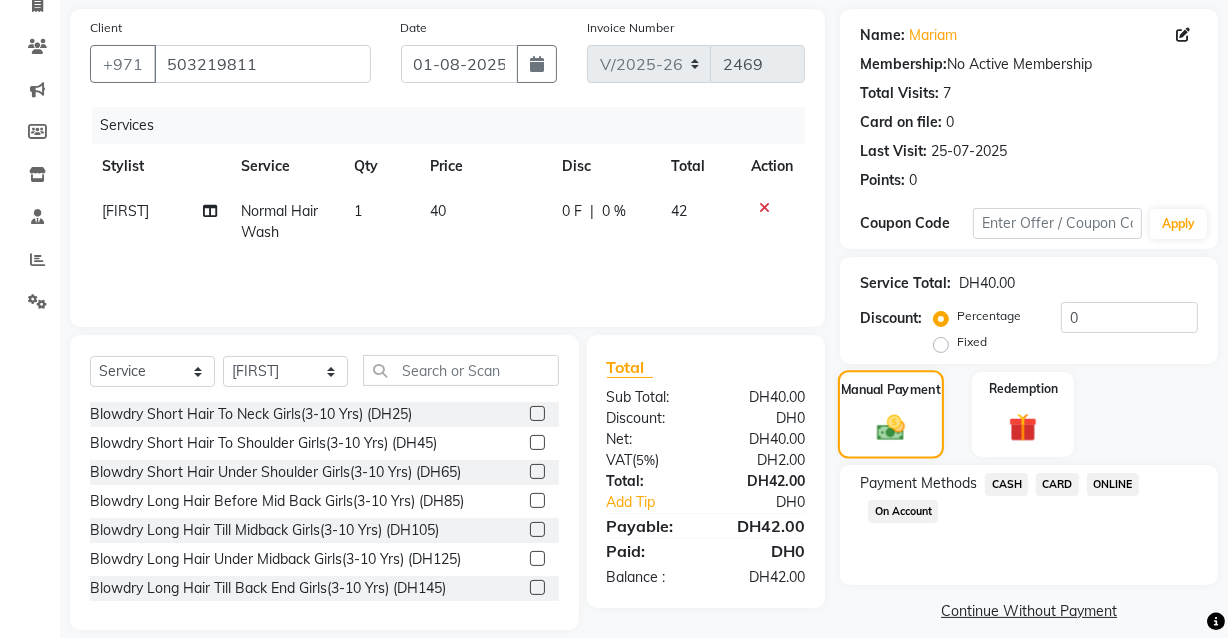 scroll, scrollTop: 163, scrollLeft: 0, axis: vertical 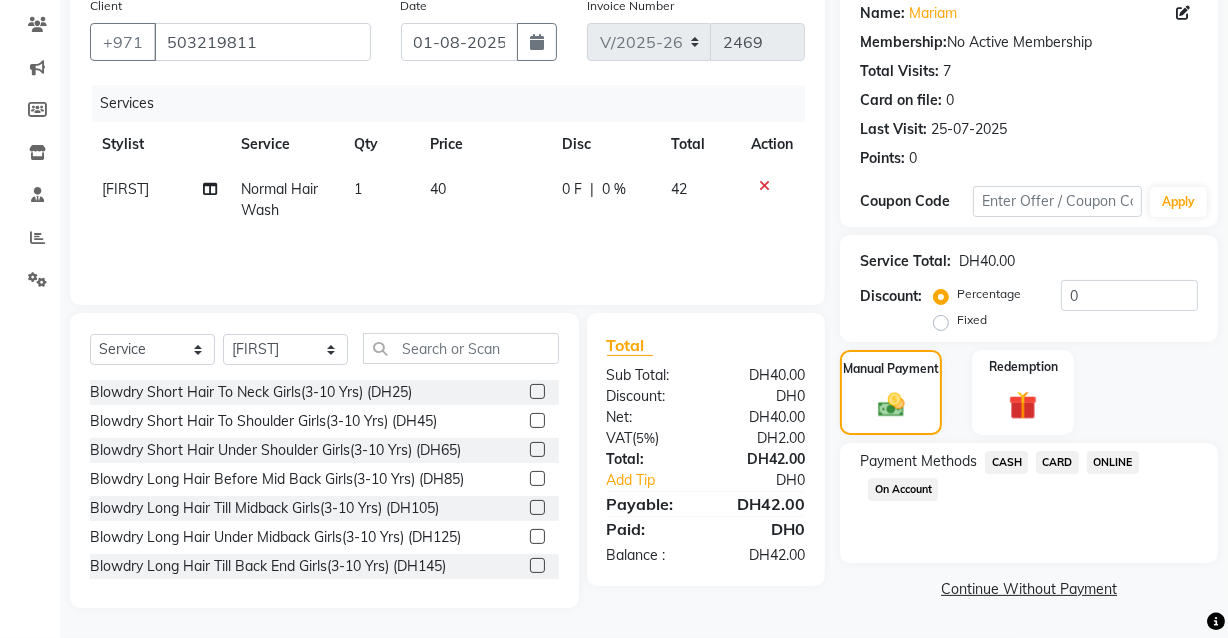 click on "CARD" 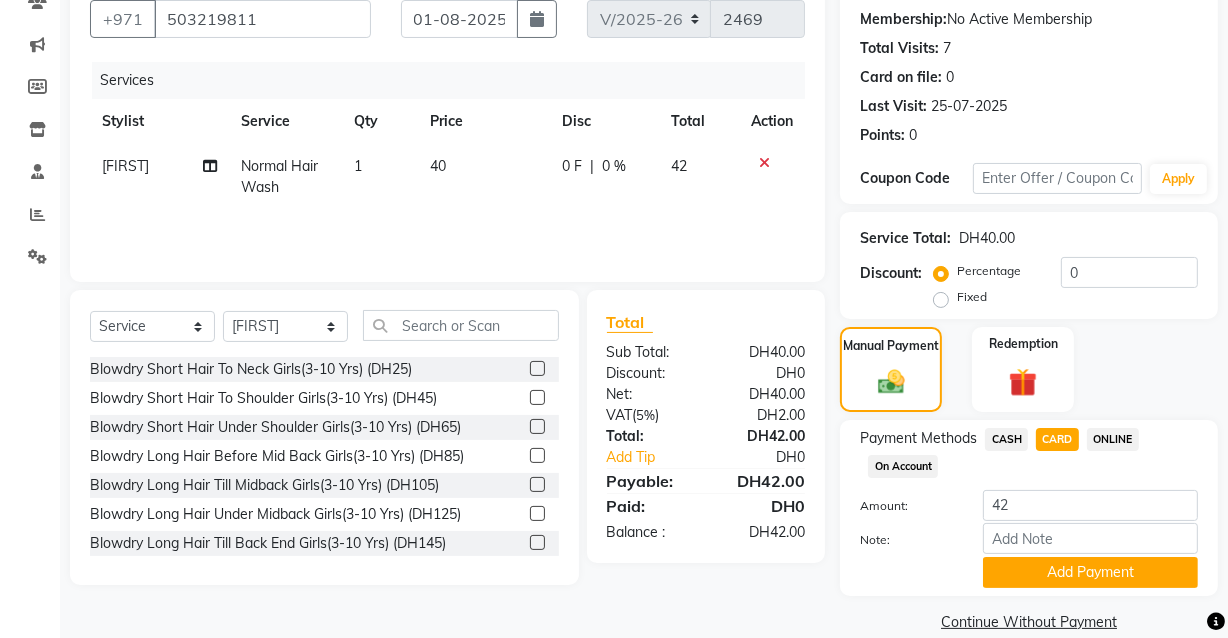 scroll, scrollTop: 214, scrollLeft: 0, axis: vertical 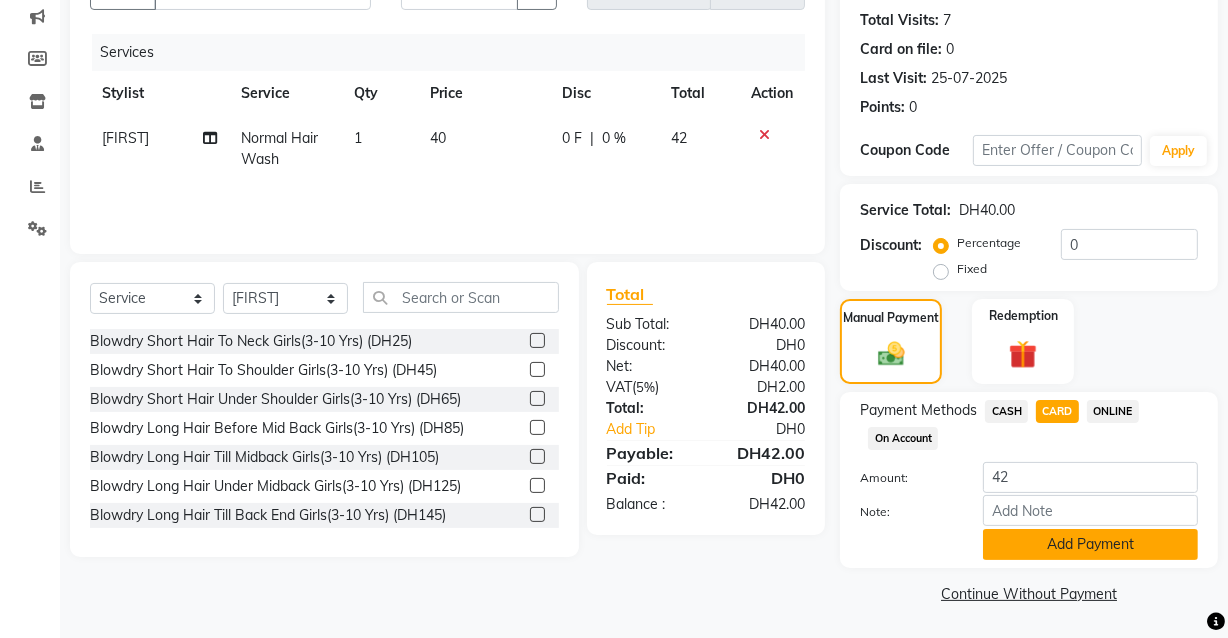 click on "Add Payment" 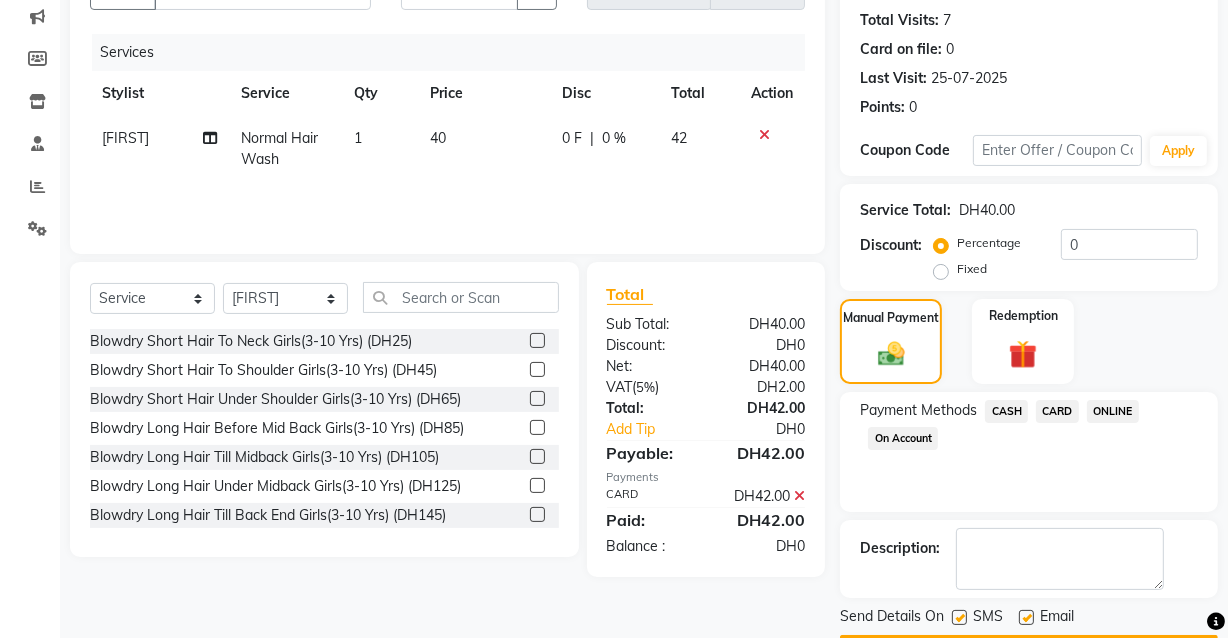 scroll, scrollTop: 270, scrollLeft: 0, axis: vertical 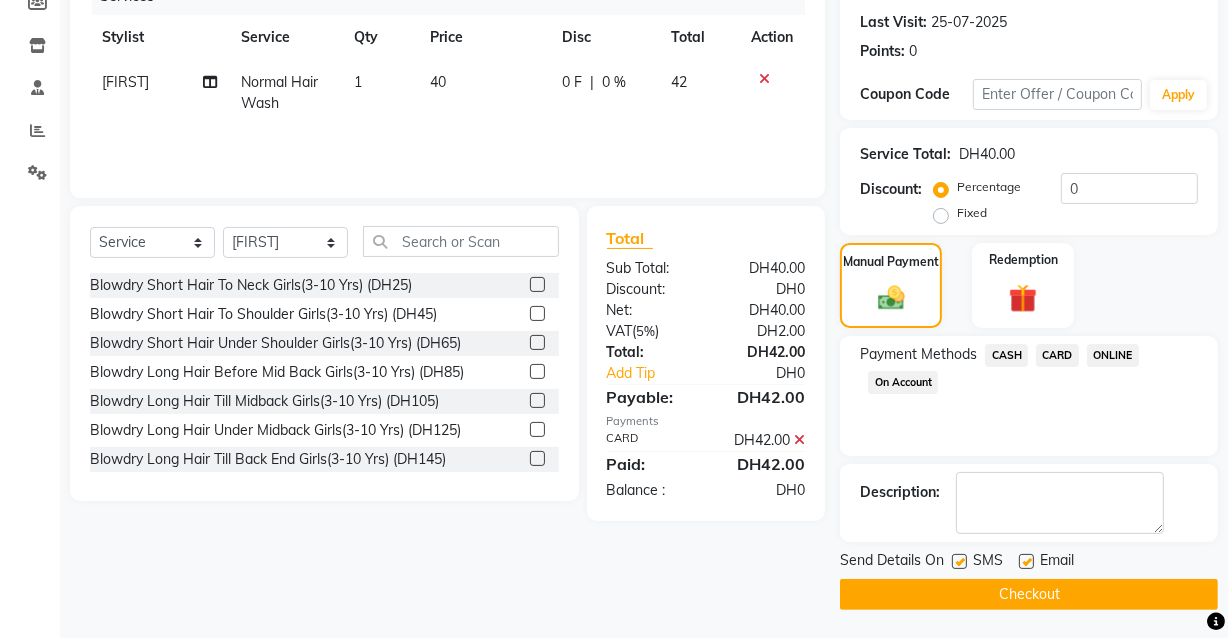 click on "Checkout" 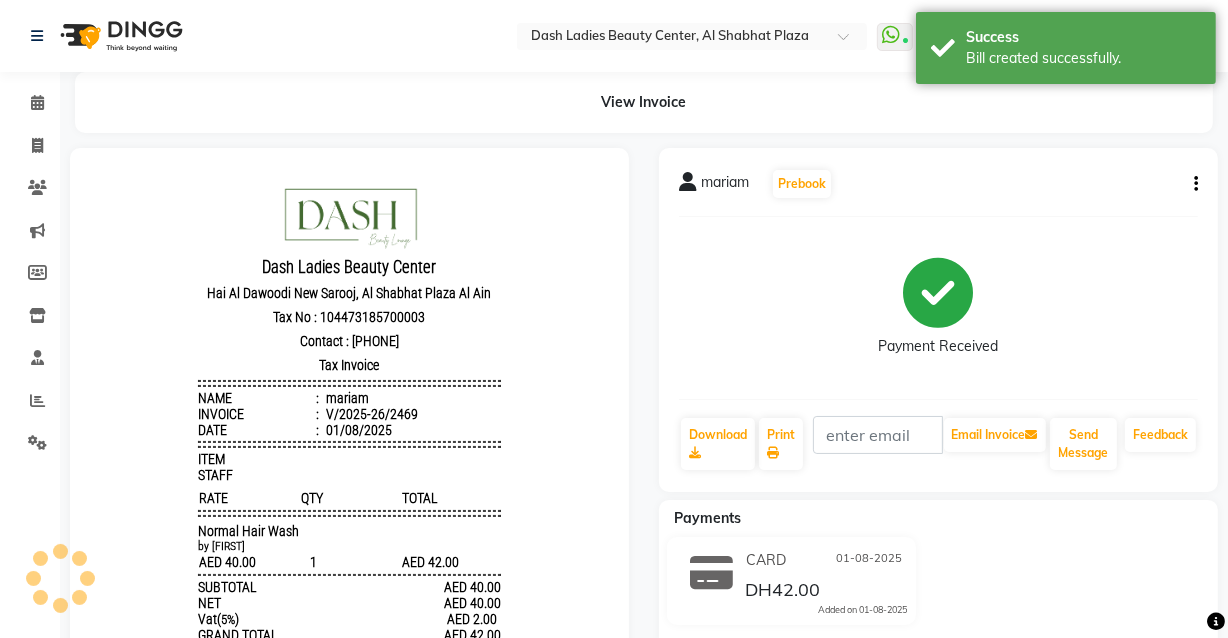 scroll, scrollTop: 0, scrollLeft: 0, axis: both 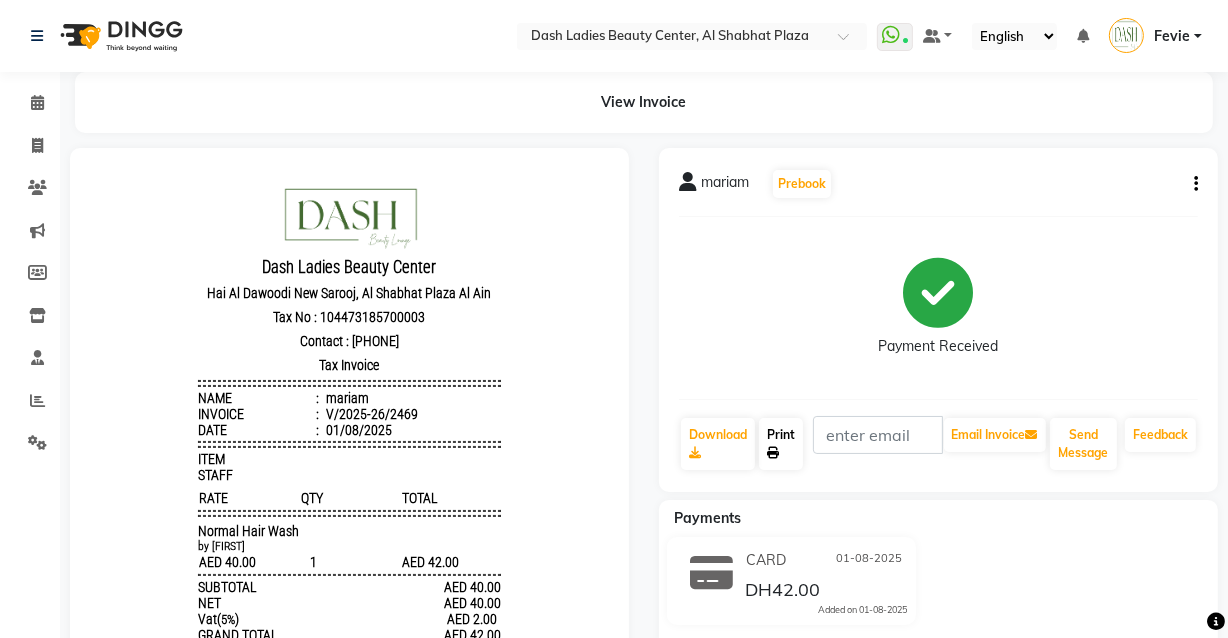 click on "Print" 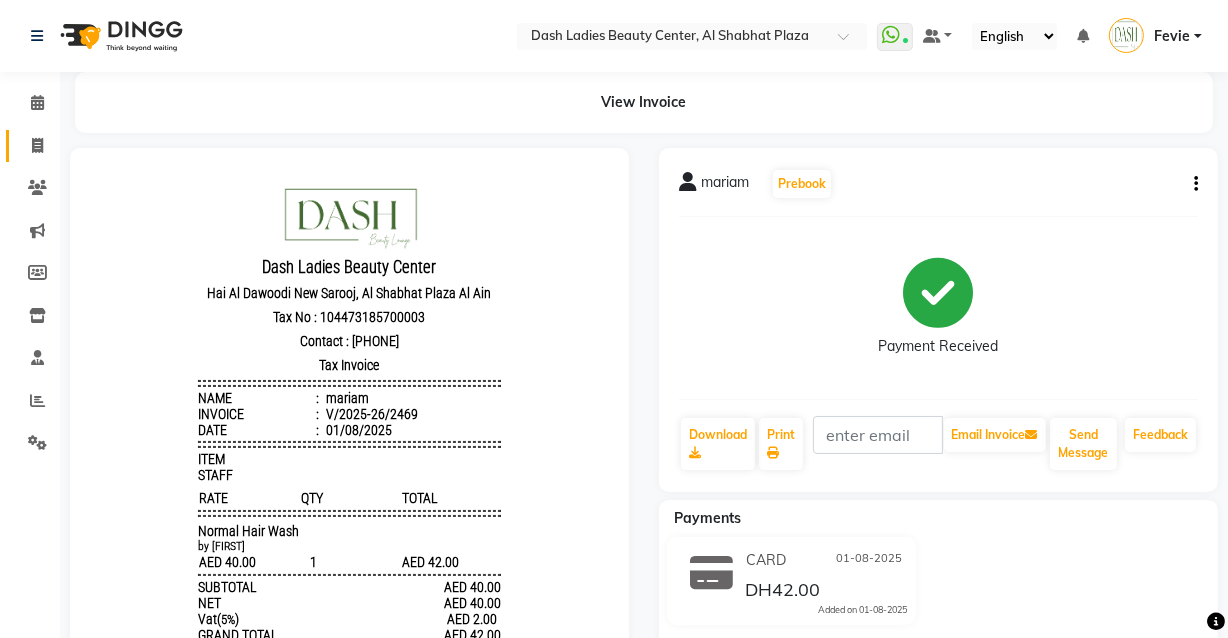 click 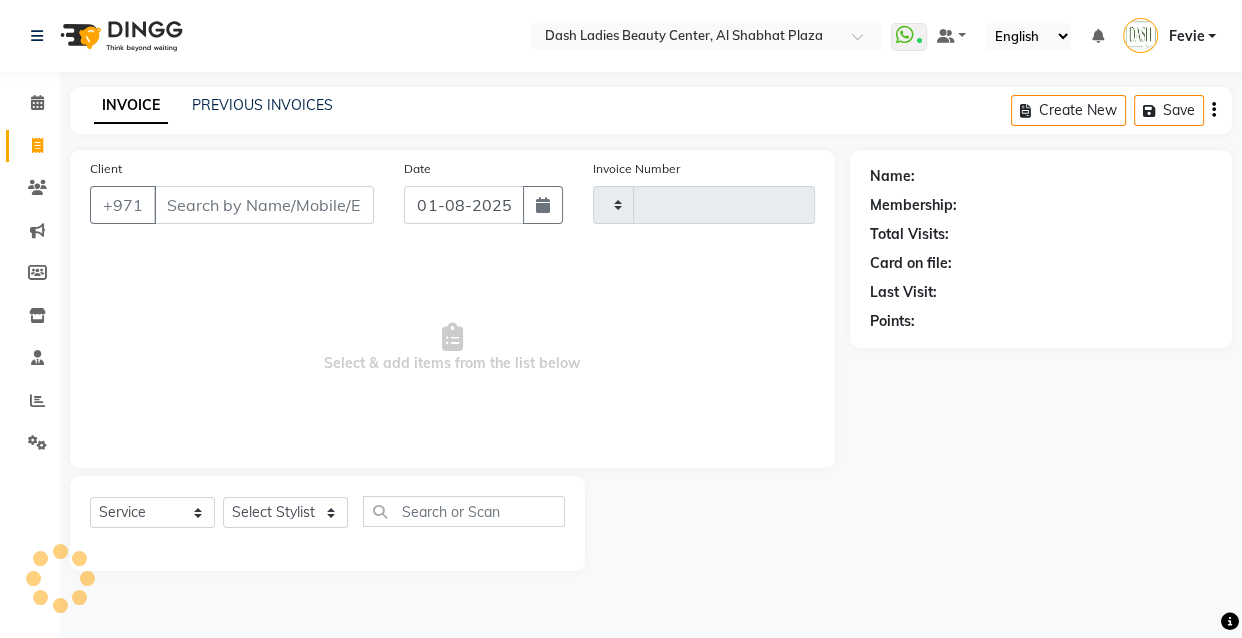type on "2470" 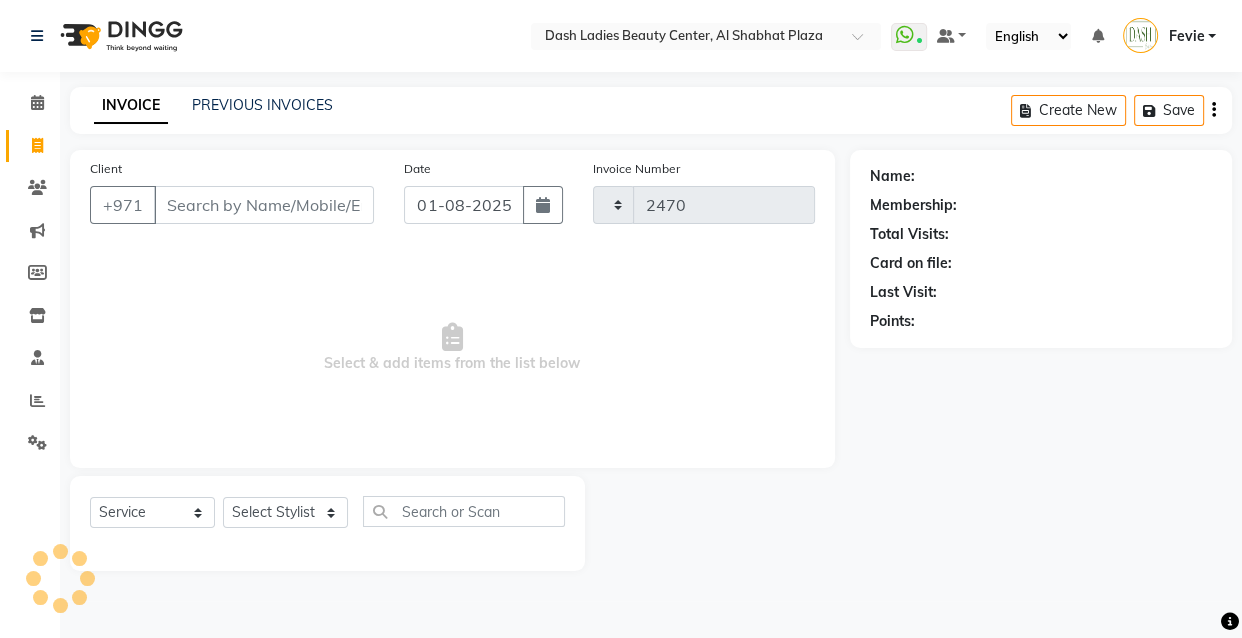 select on "8372" 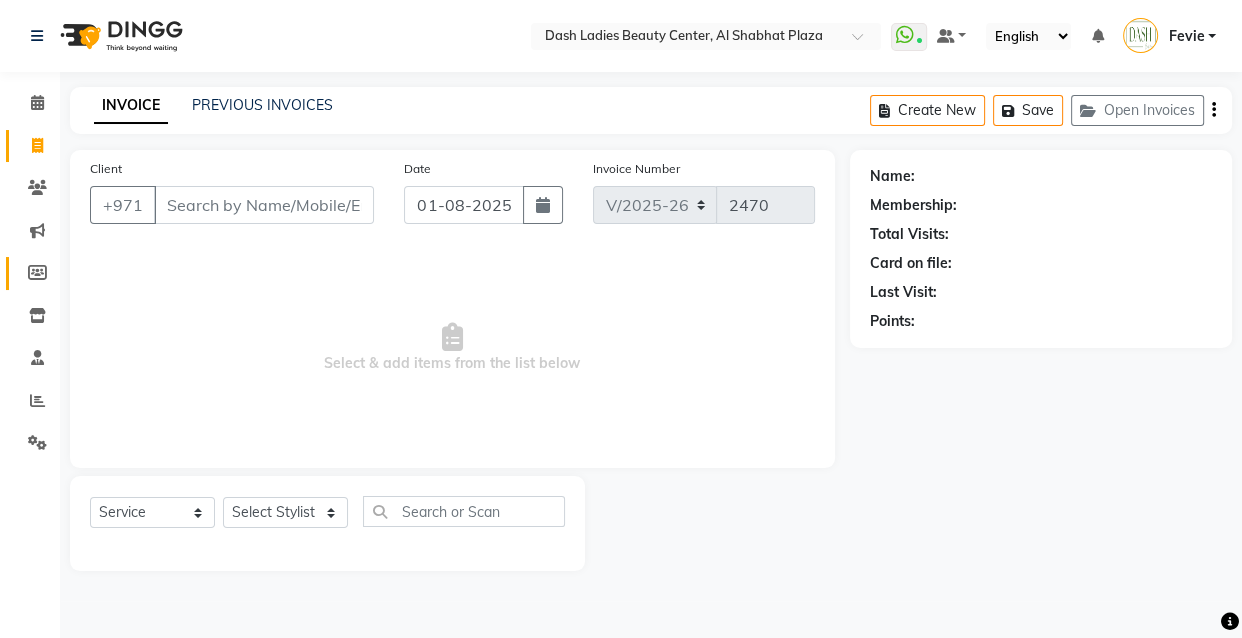 click 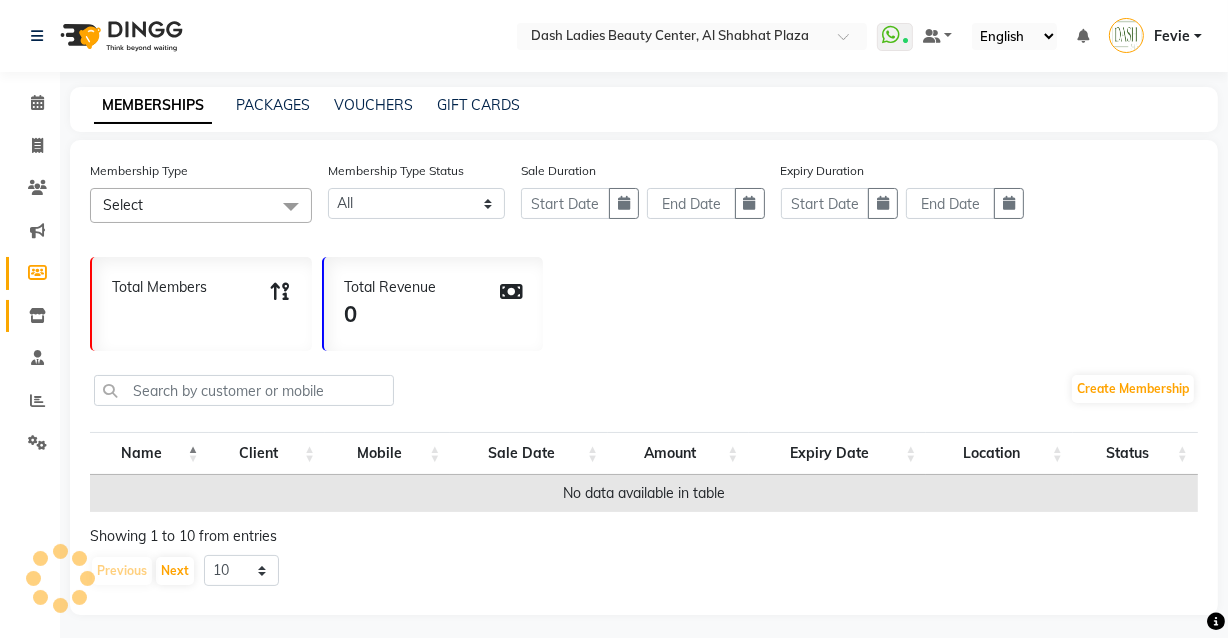 click 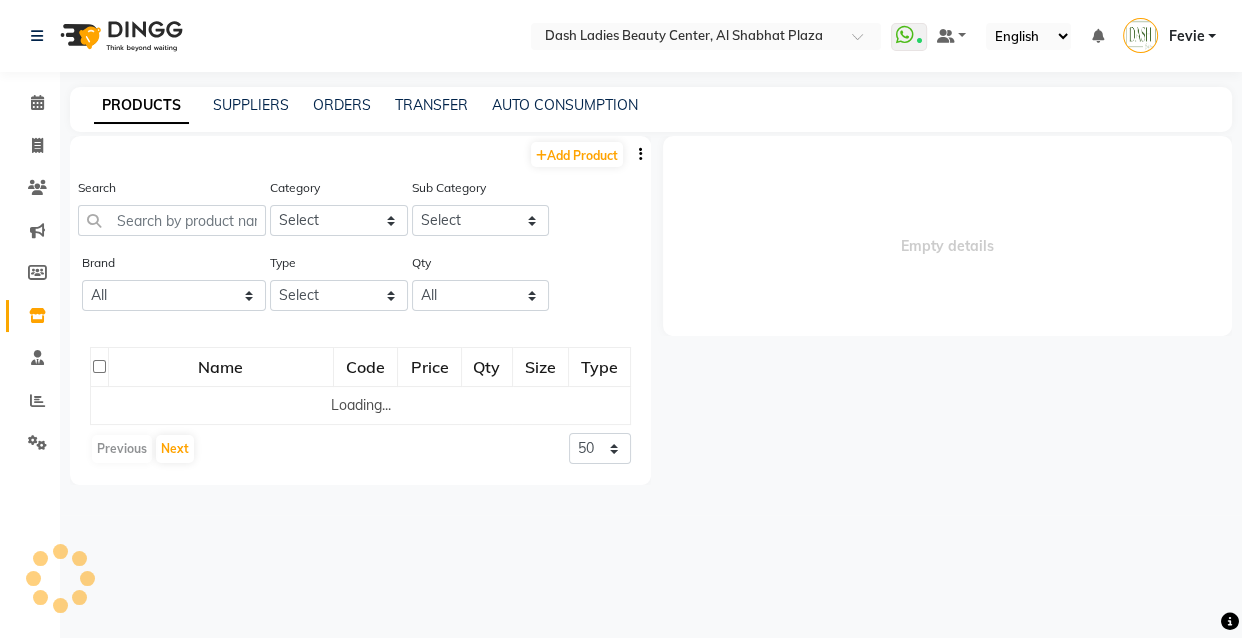select 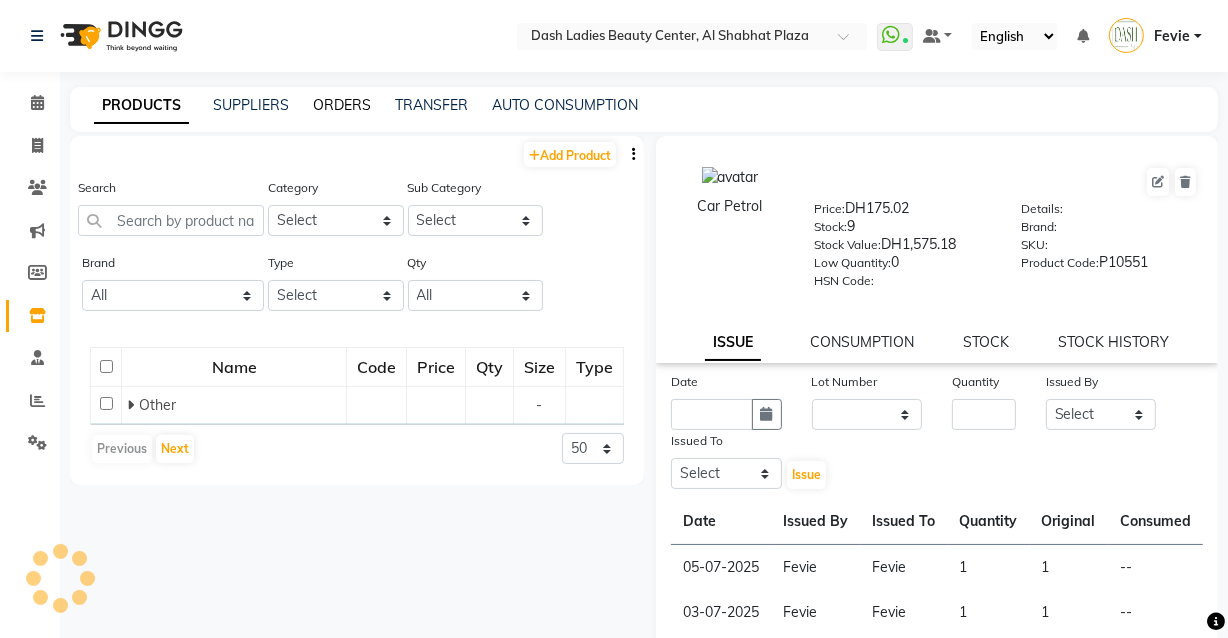 click on "ORDERS" 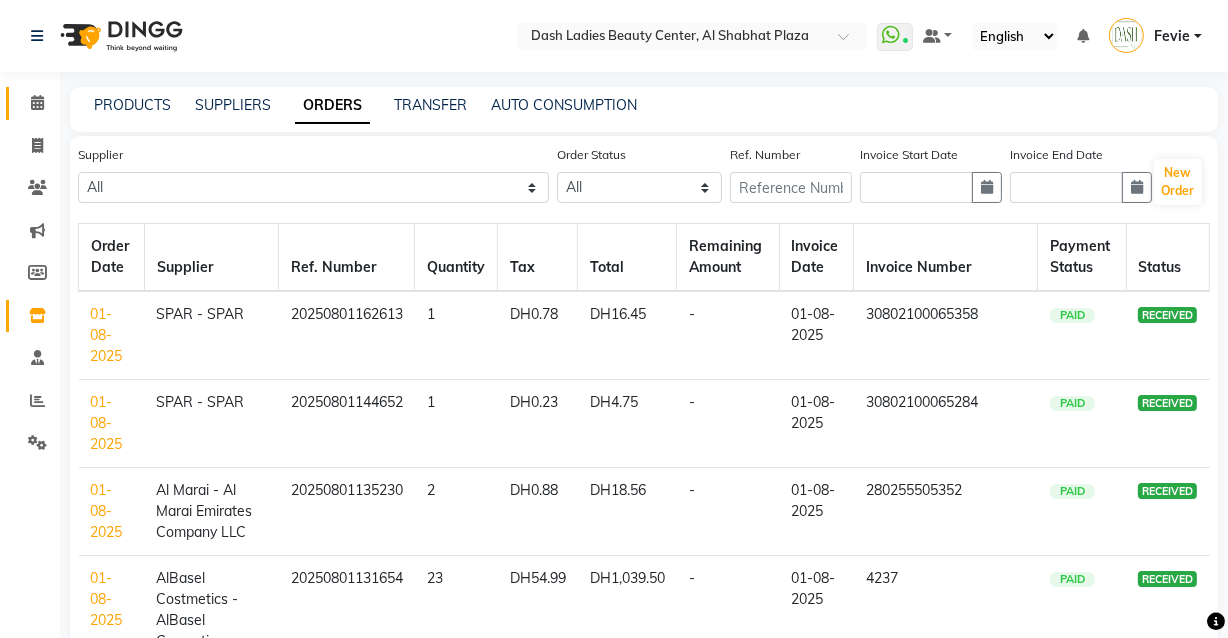 click on "Calendar" 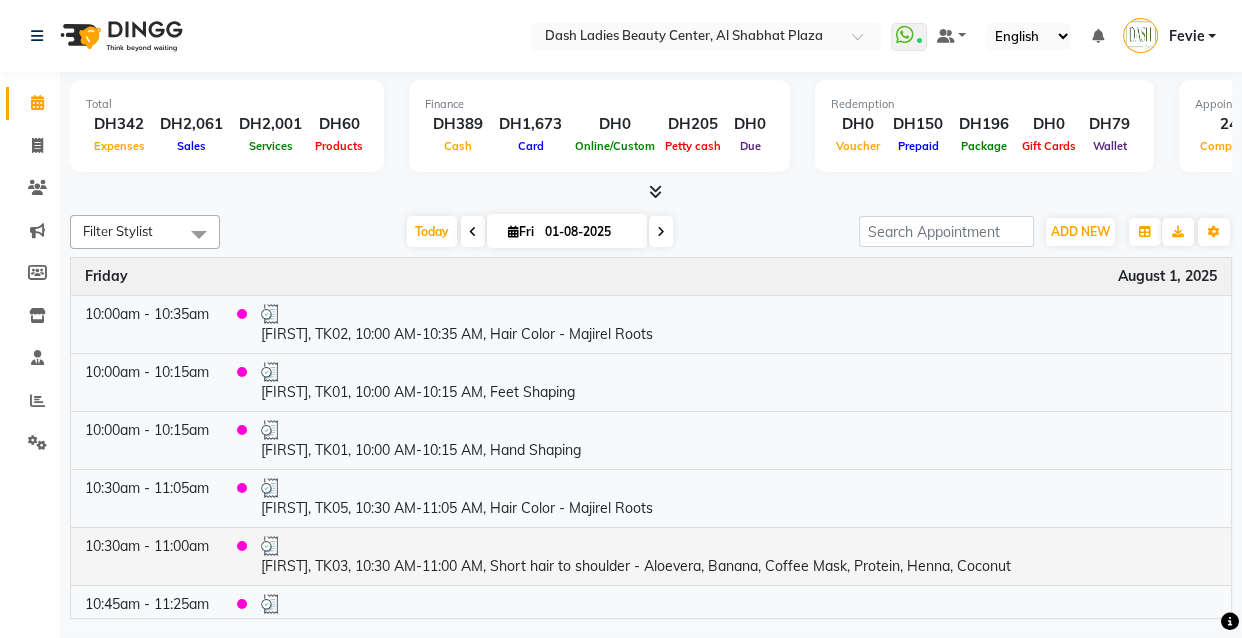 click at bounding box center (739, 546) 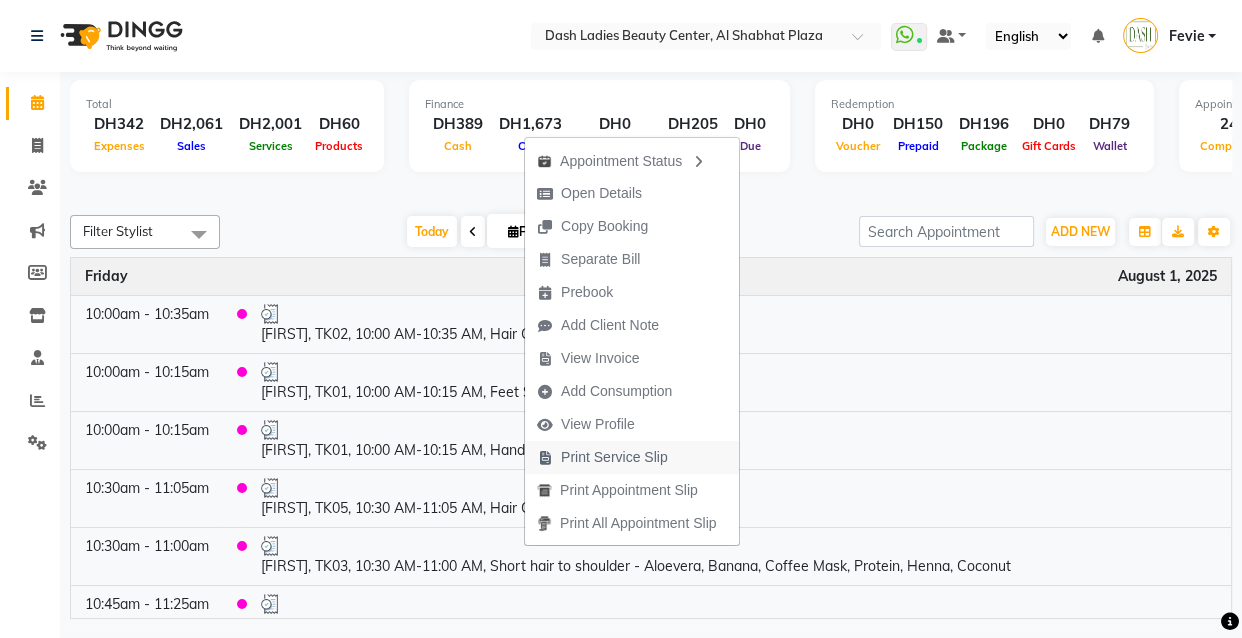click on "Print Service Slip" at bounding box center [614, 457] 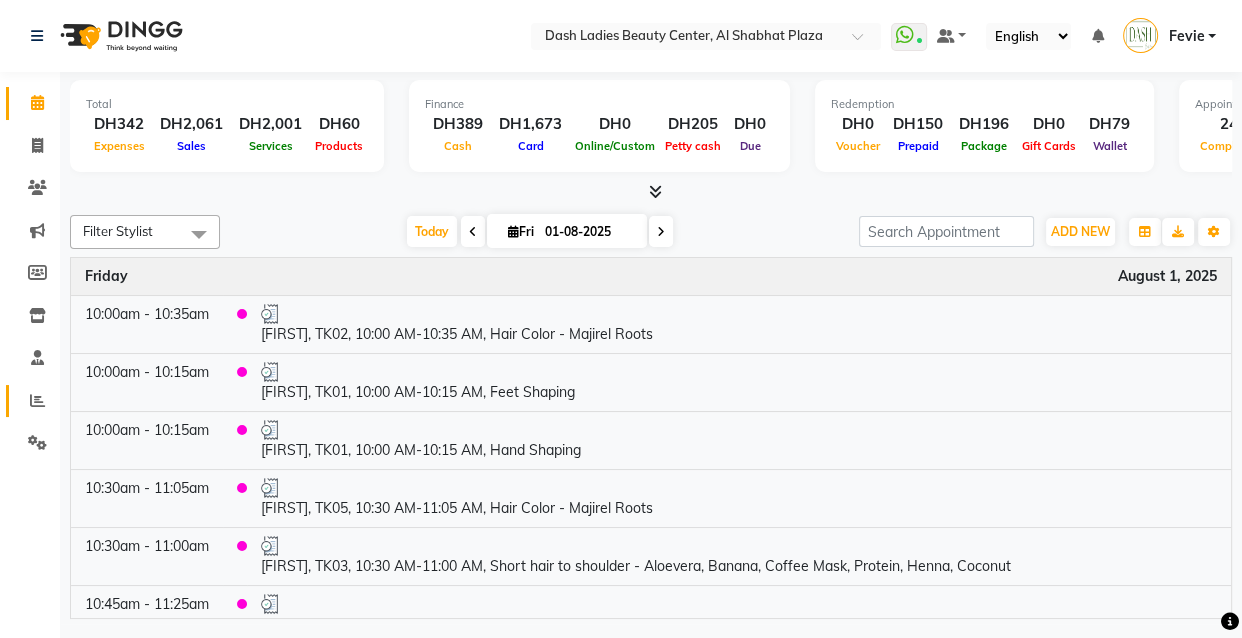 click 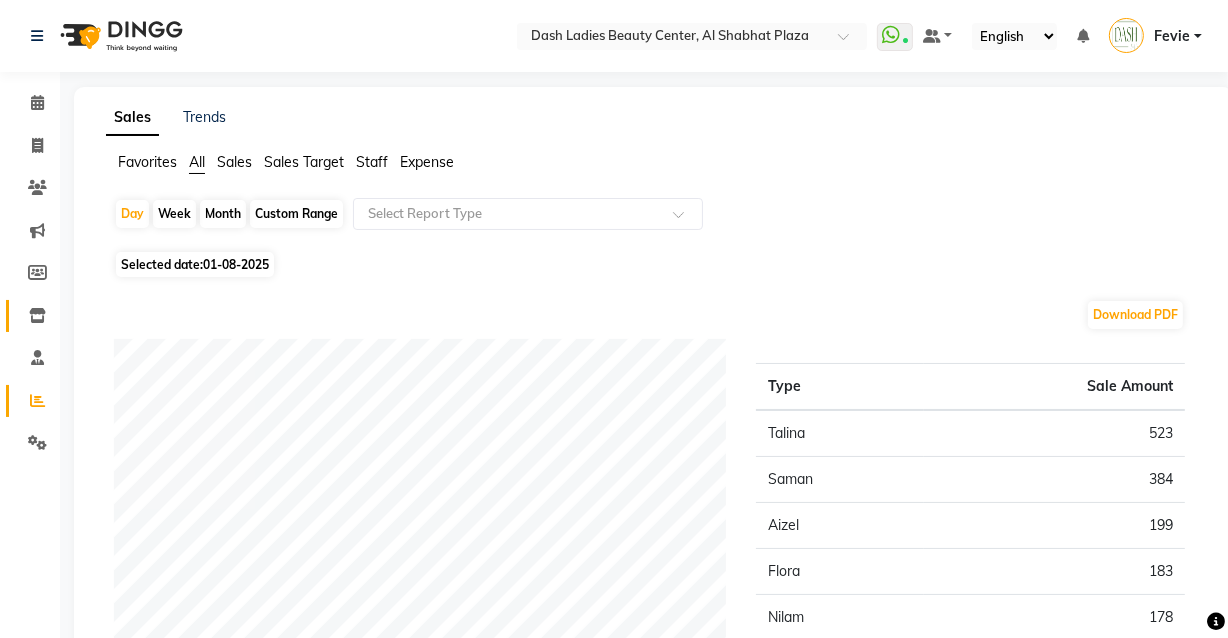 click on "Inventory" 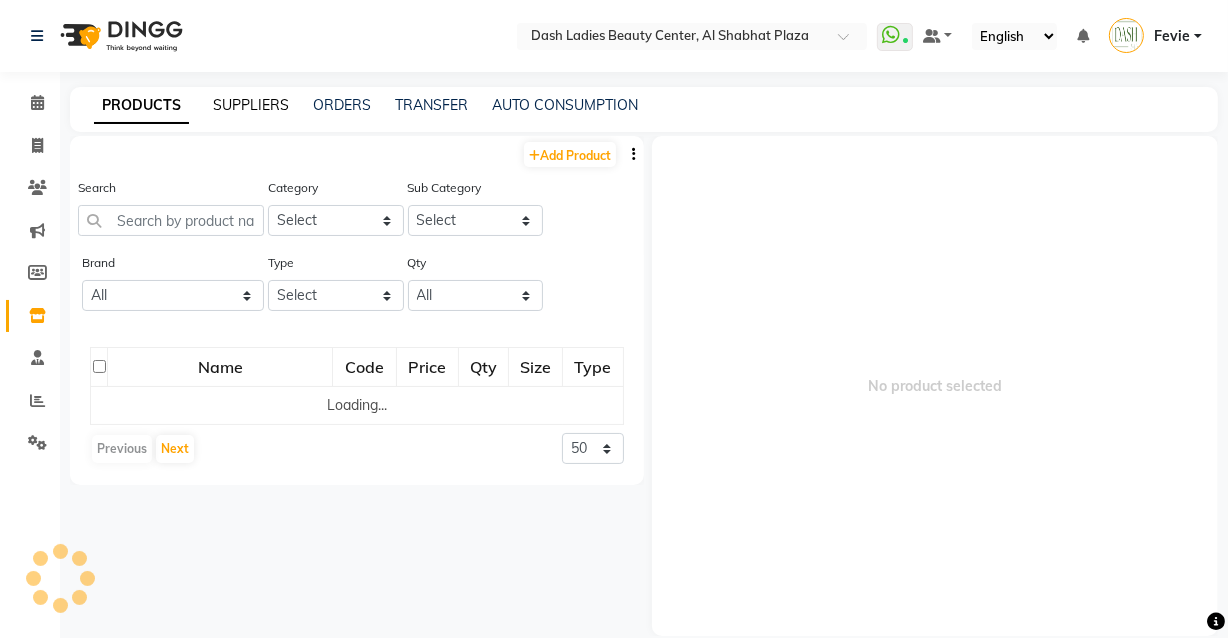 click on "SUPPLIERS" 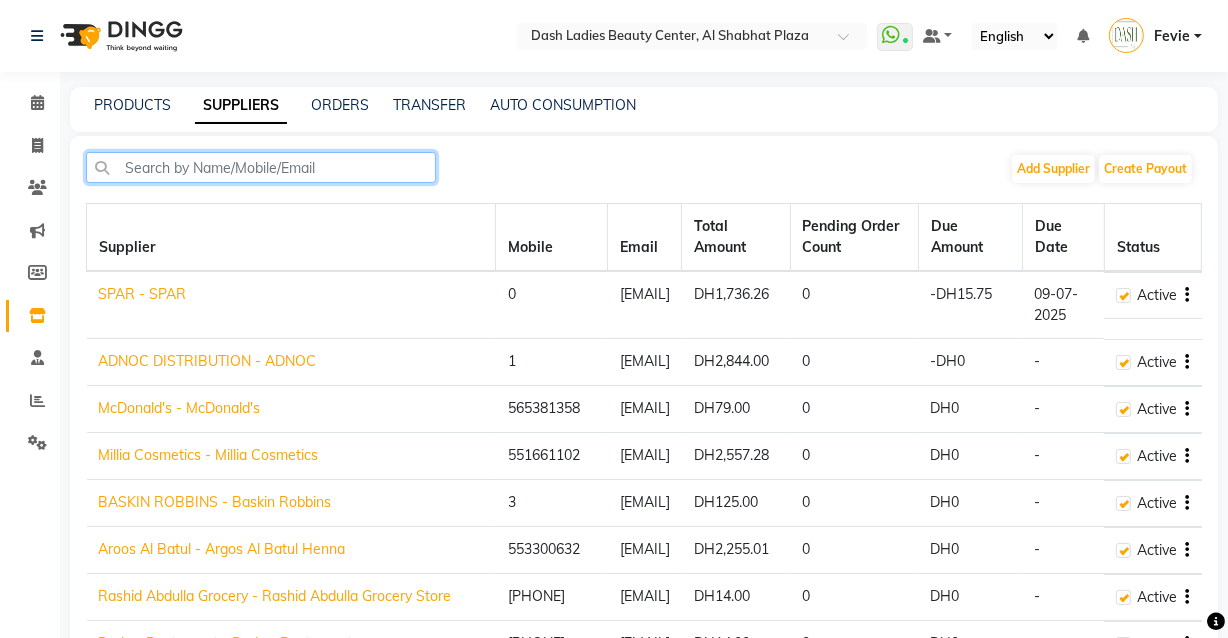 click 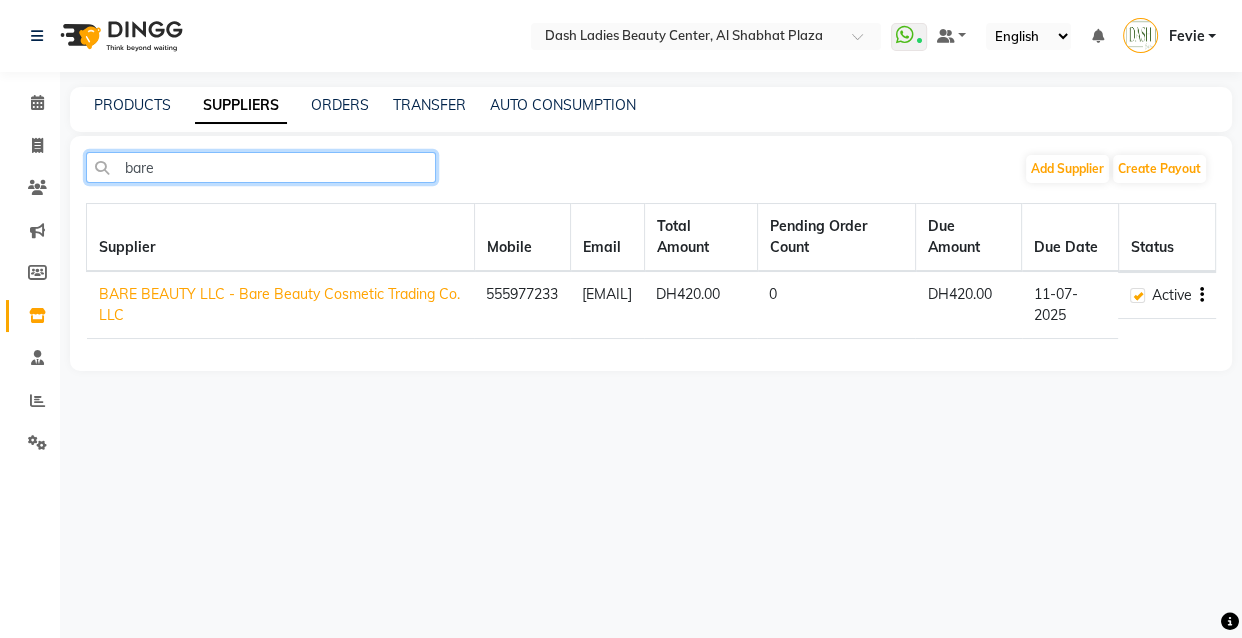 type on "bare" 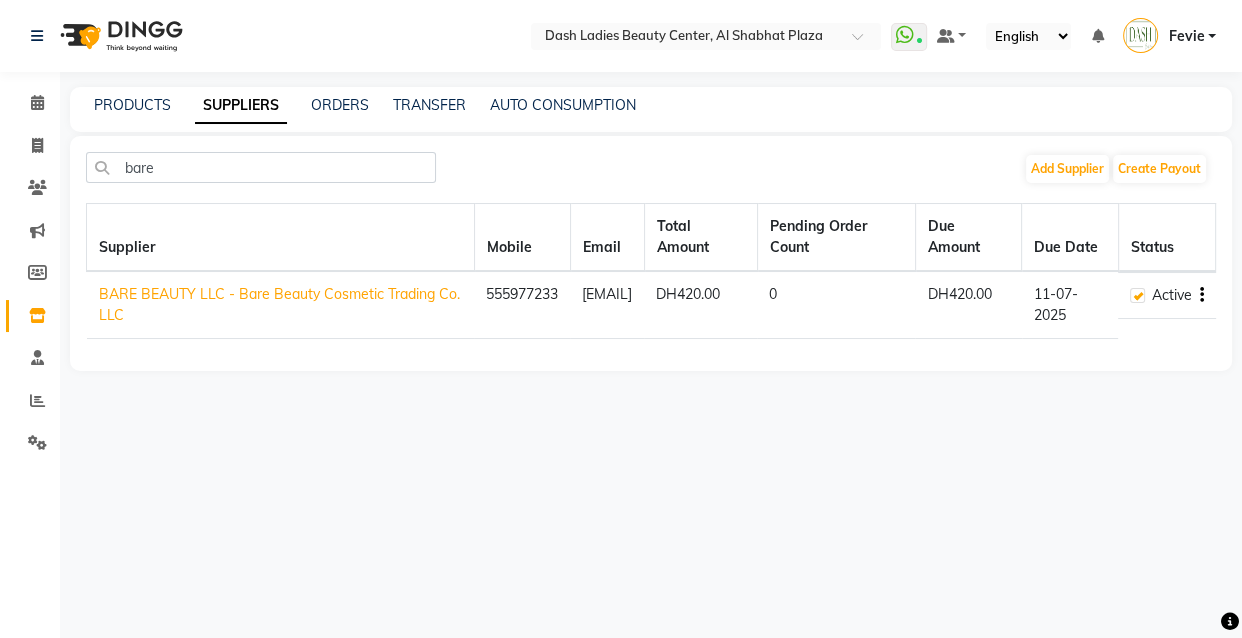 click on "DH420.00" 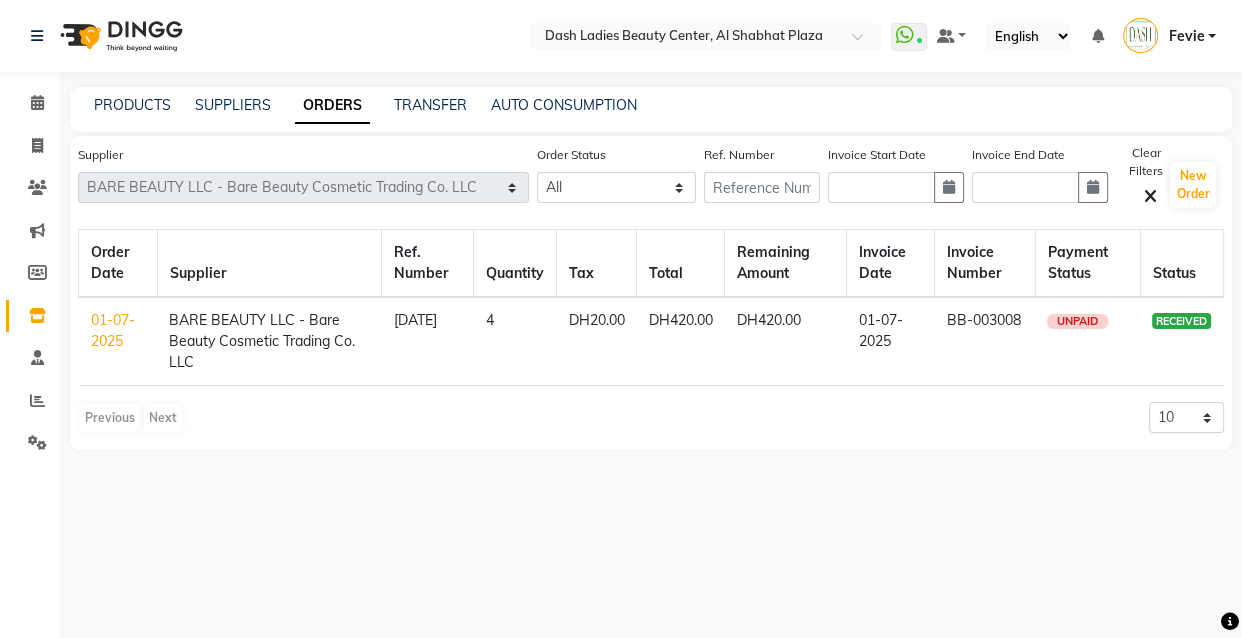 click on "01-07-2025" 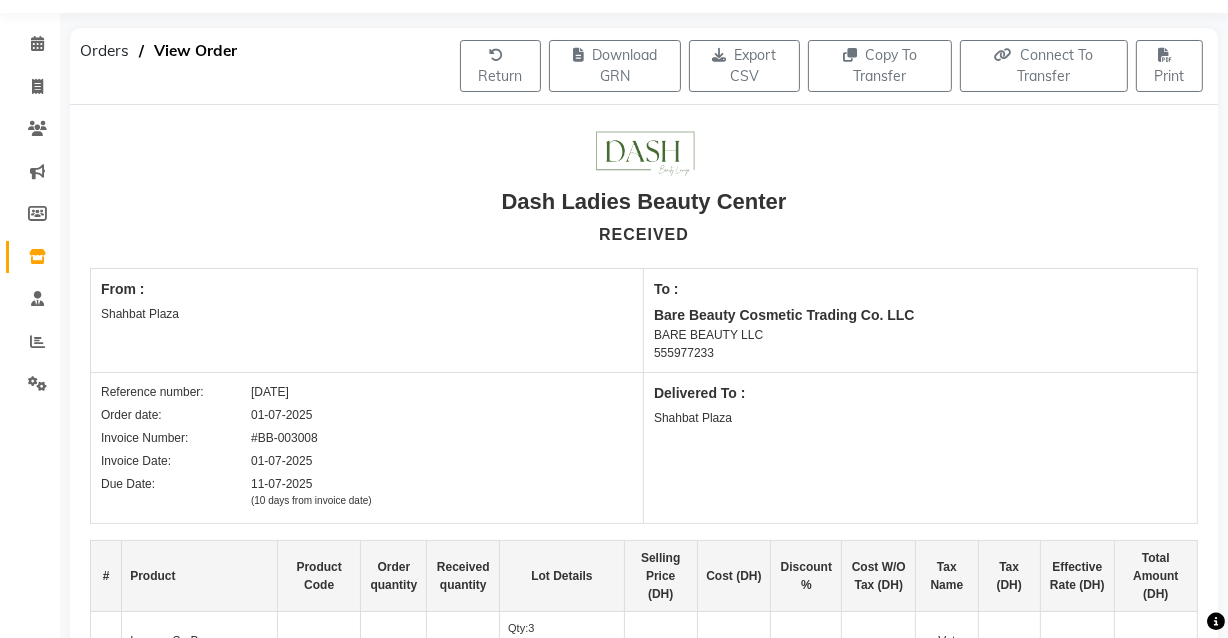 scroll, scrollTop: 0, scrollLeft: 0, axis: both 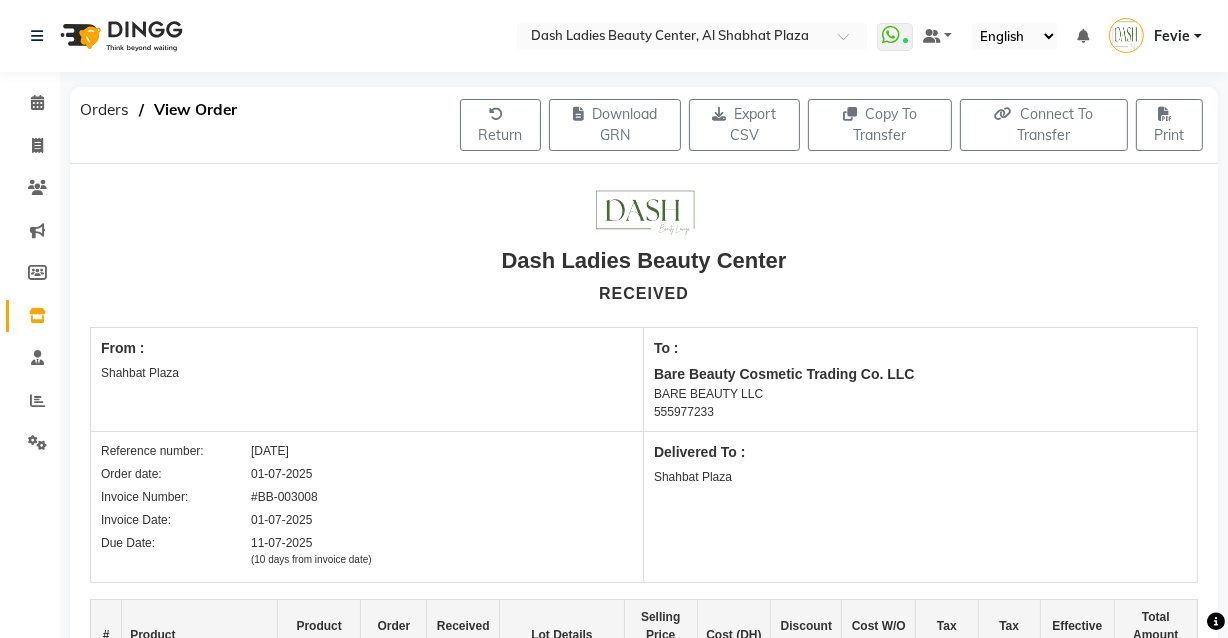 click 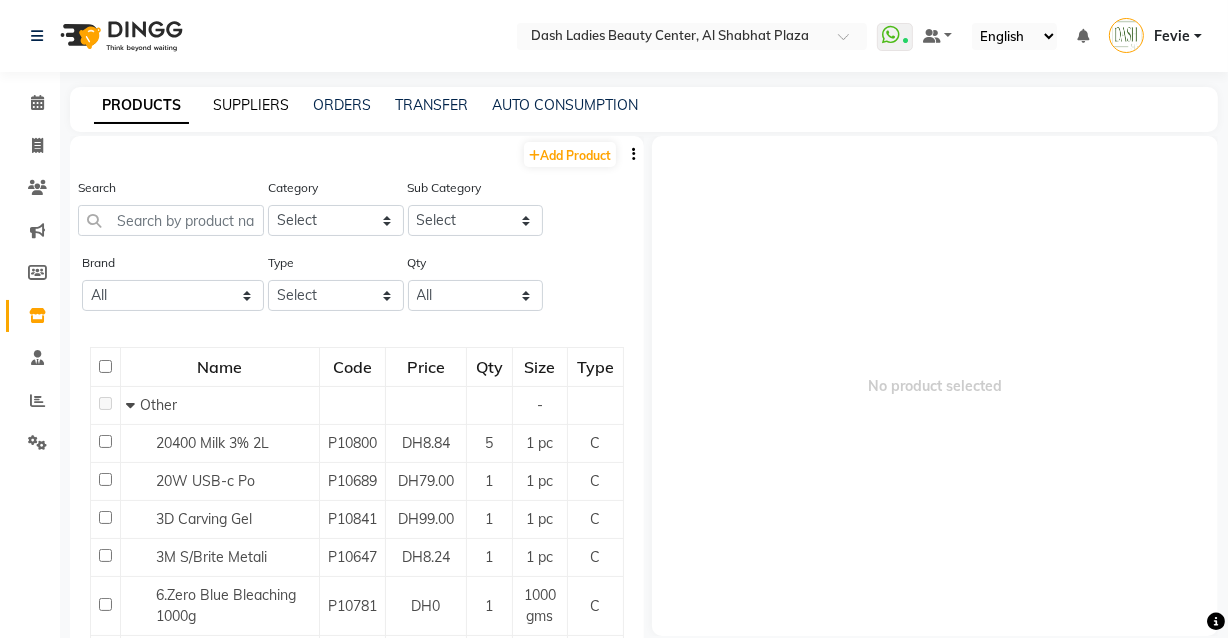 click on "SUPPLIERS" 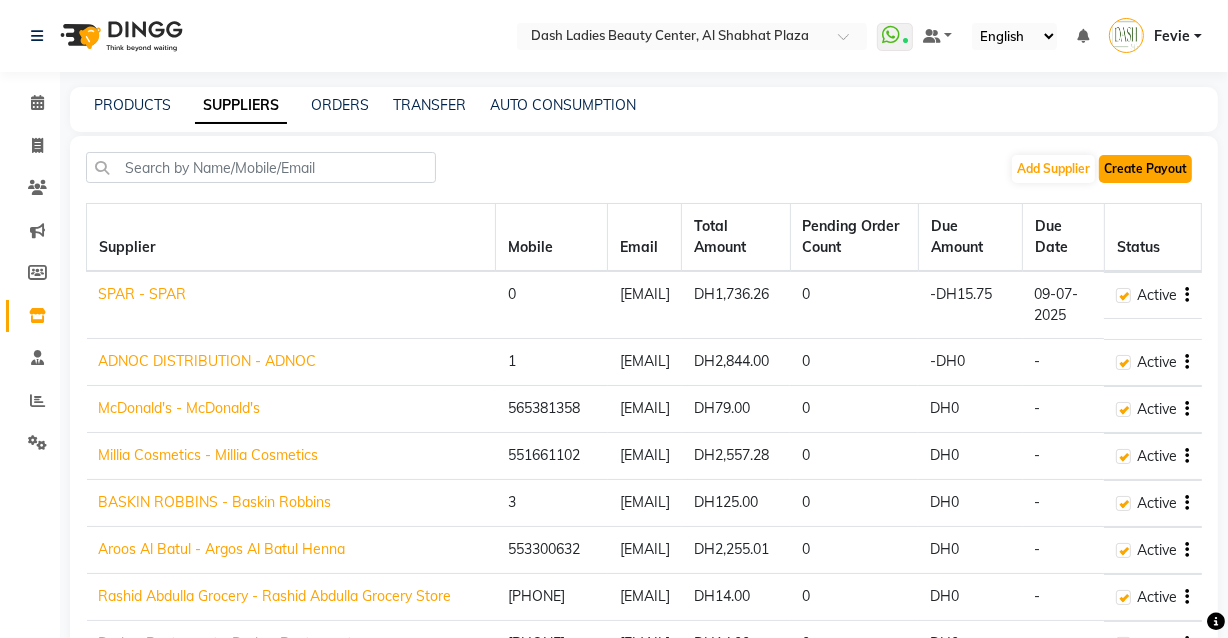 click on "Create Payout" 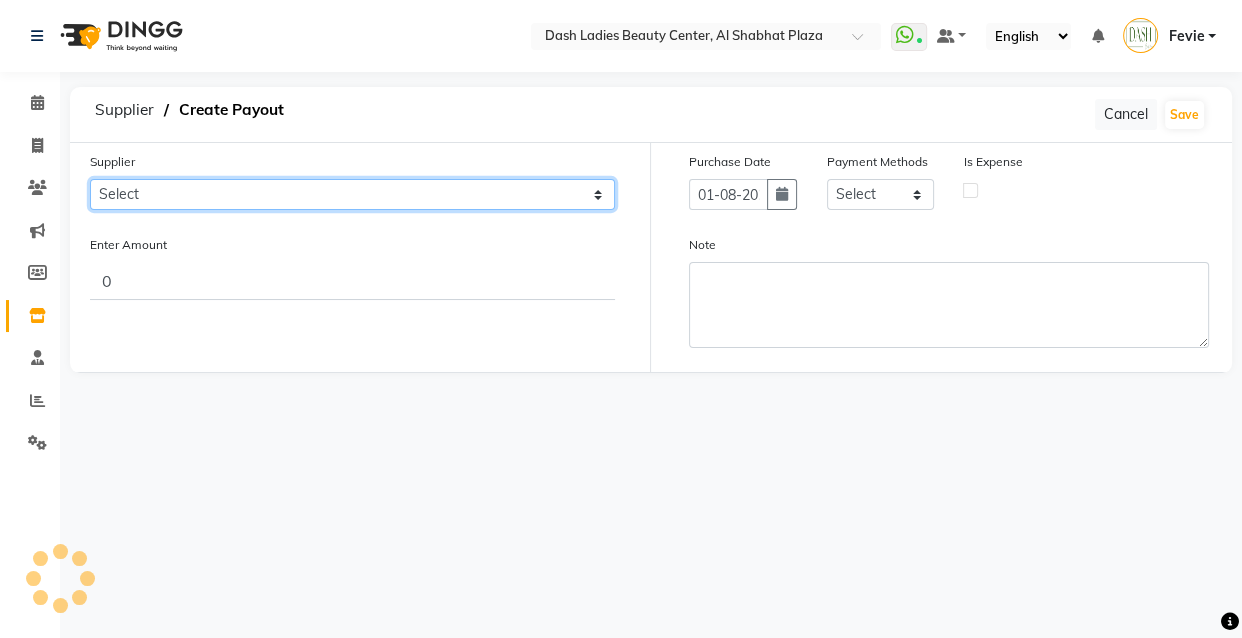 click on "Select SPAR - SPAR ADNOC DISTRIBUTION - ADNOC McDonald's - McDonald's Millia Cosmetics - Millia Cosmetics BASKIN ROBBINS - Baskin Robbins Aroos Al Batul - Argos Al Batul Henna Rashid Abdulla Grocery - Rashid Abdulla Grocery Store Darbar Restaurant - Darbar Restaurant  The Beauty Shop - The Beauty Shop Alpha med General Trading - Alphamed Golden Lili Cosmetics Trading Al Bushra LLC - Al Bushra Stationery & Toys & Confectioneries LLC GAME PLANET - Game Planet NAZIH - Nazih Beauty Supplies Co. L.L.C. JIMI GIFT MARKET LLC - JIMI GIFT MARKET Abdul Rahman Al Balouchi  - Abdul Rahman Al Balouchi Savora Food Industry LLC PEARL LLC - Pearl Specialty Coffee Roastery Al Jaser  - Al Jaser General Trading Jumbo Electronics Company Ltd - Jumbo Store Landmark Retail Investment Co. LLC - Home Box LA MARQUISE - La Marquise International FAKHR AL SHAEB - Fakhr Al Shaeb Food stuff WADI AL NOOR - Wadi Al Noor Modern Food Stuff LLC NATIONAL FLOWER LLC - National Flowers LLC - SPC Healthcare Trading Co. LLC - Dermalogica" 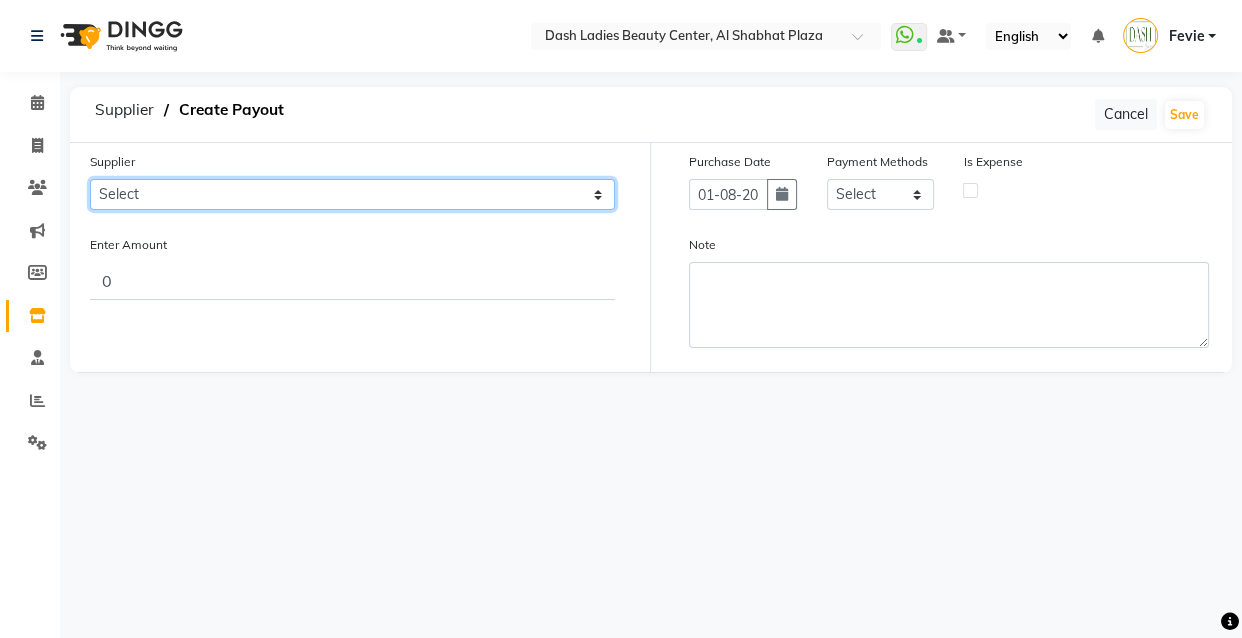 select on "5267" 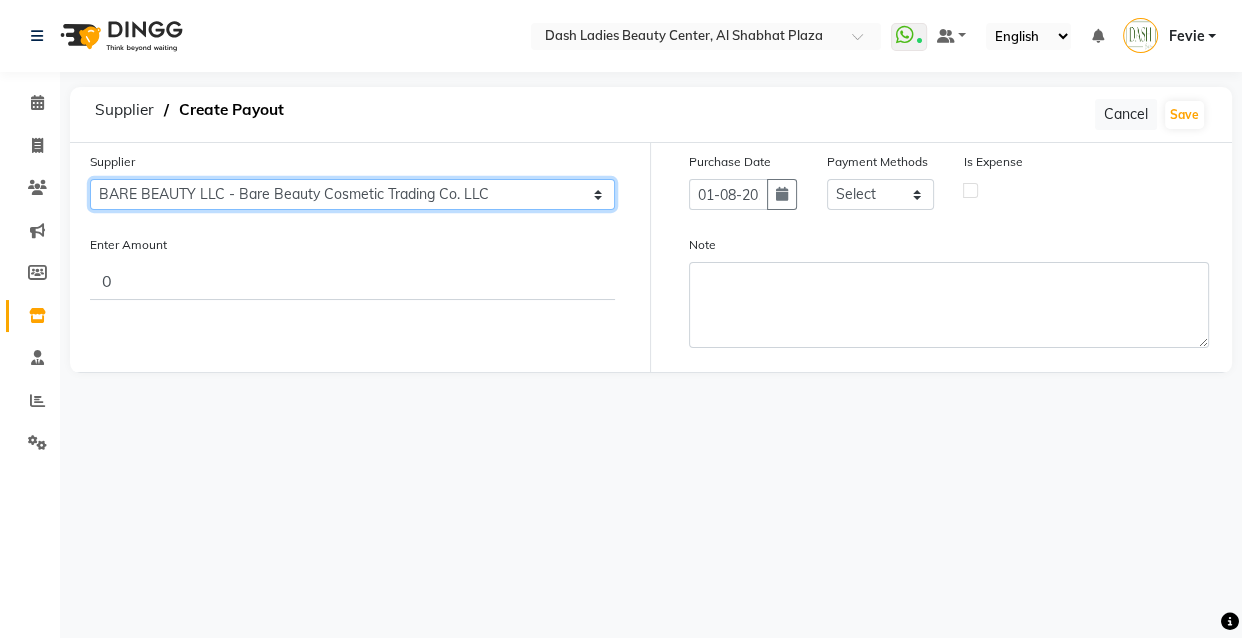 click on "Select SPAR - SPAR ADNOC DISTRIBUTION - ADNOC McDonald's - McDonald's Millia Cosmetics - Millia Cosmetics BASKIN ROBBINS - Baskin Robbins Aroos Al Batul - Argos Al Batul Henna Rashid Abdulla Grocery - Rashid Abdulla Grocery Store Darbar Restaurant - Darbar Restaurant  The Beauty Shop - The Beauty Shop Alpha med General Trading - Alphamed Golden Lili Cosmetics Trading Al Bushra LLC - Al Bushra Stationery & Toys & Confectioneries LLC GAME PLANET - Game Planet NAZIH - Nazih Beauty Supplies Co. L.L.C. JIMI GIFT MARKET LLC - JIMI GIFT MARKET Abdul Rahman Al Balouchi  - Abdul Rahman Al Balouchi Savora Food Industry LLC PEARL LLC - Pearl Specialty Coffee Roastery Al Jaser  - Al Jaser General Trading Jumbo Electronics Company Ltd - Jumbo Store Landmark Retail Investment Co. LLC - Home Box LA MARQUISE - La Marquise International FAKHR AL SHAEB - Fakhr Al Shaeb Food stuff WADI AL NOOR - Wadi Al Noor Modern Food Stuff LLC NATIONAL FLOWER LLC - National Flowers LLC - SPC Healthcare Trading Co. LLC - Dermalogica" 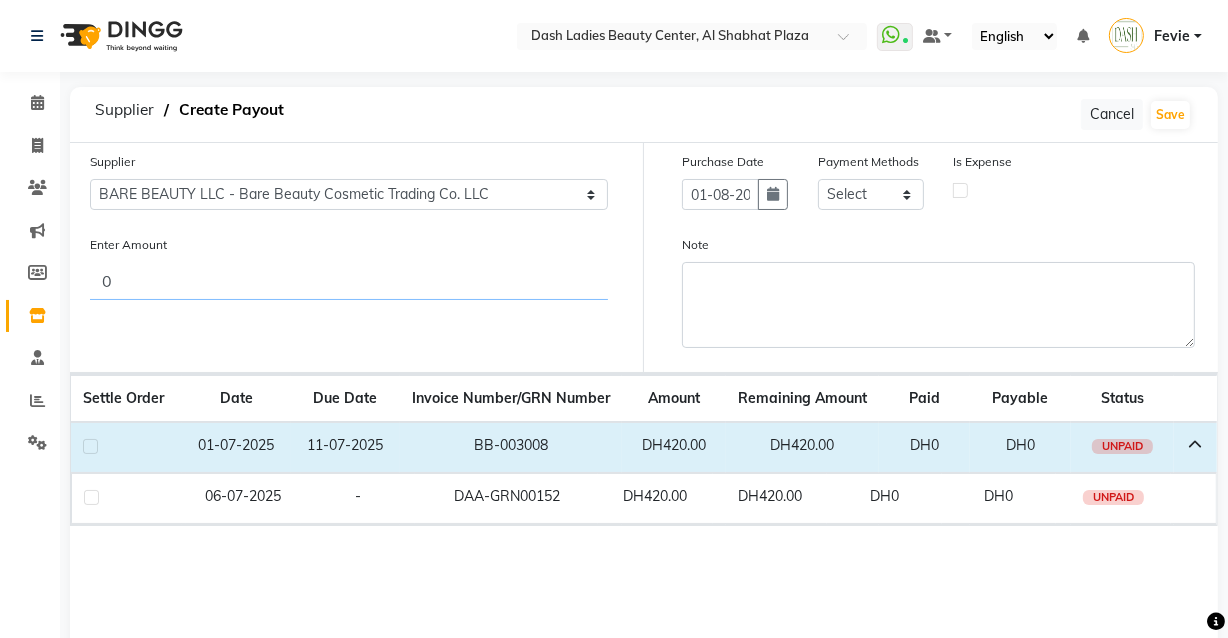 click on "0" at bounding box center (349, 281) 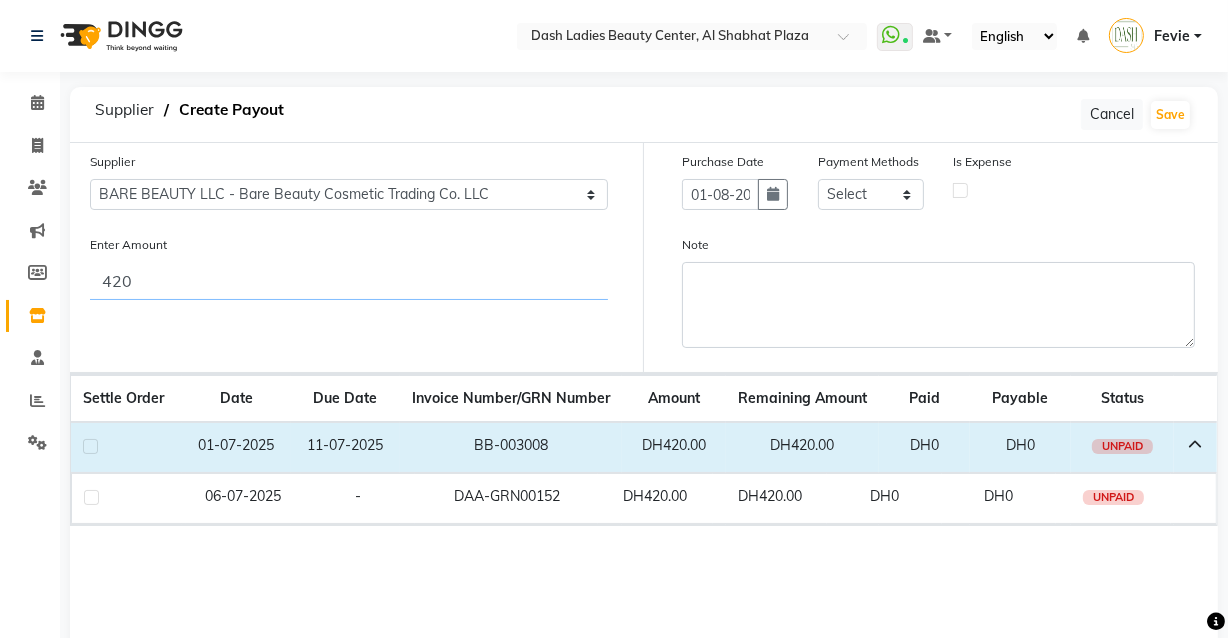 type on "420" 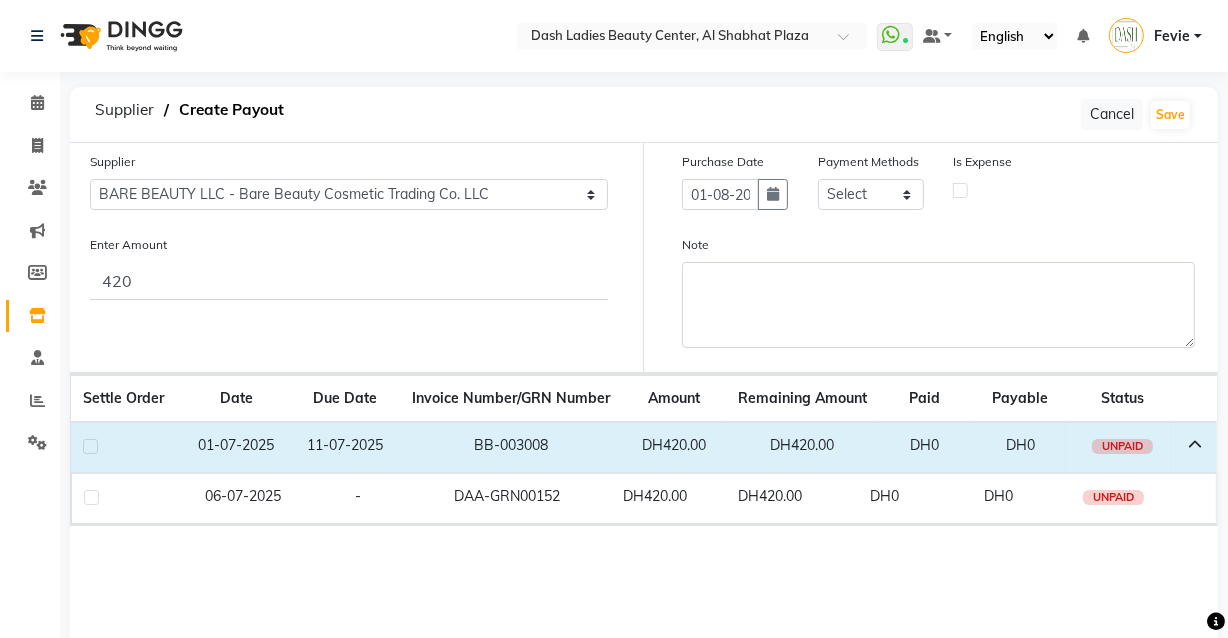 click 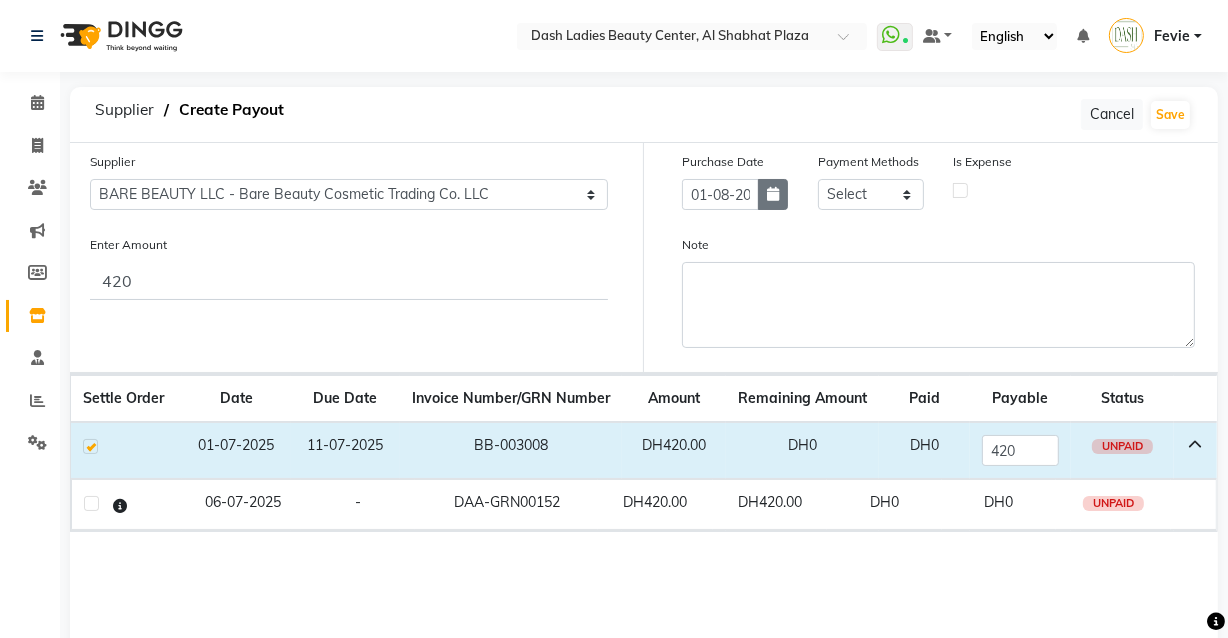 click 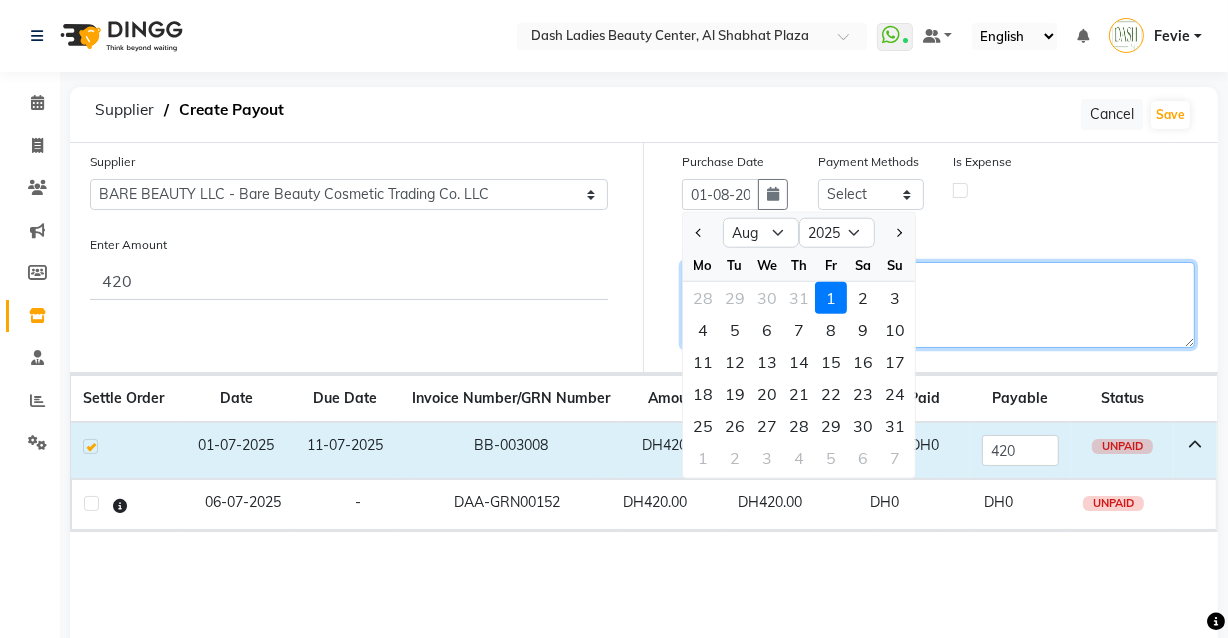 click on "Note" at bounding box center [938, 305] 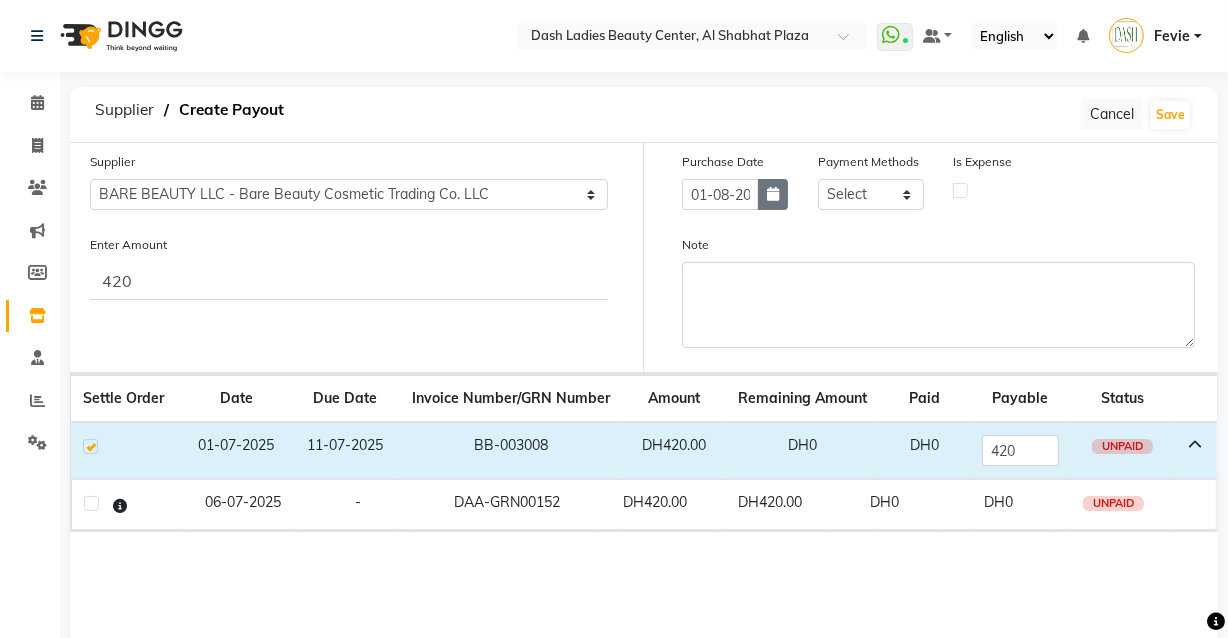 click 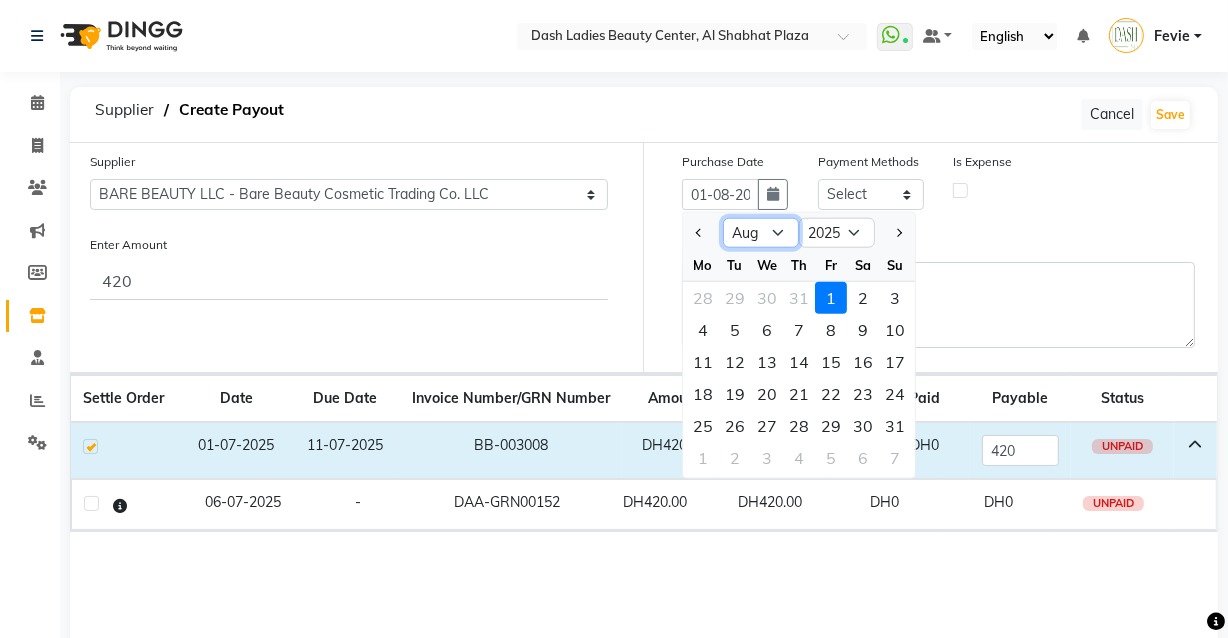 click on "Jan Feb Mar Apr May Jun Jul Aug Sep Oct Nov Dec" 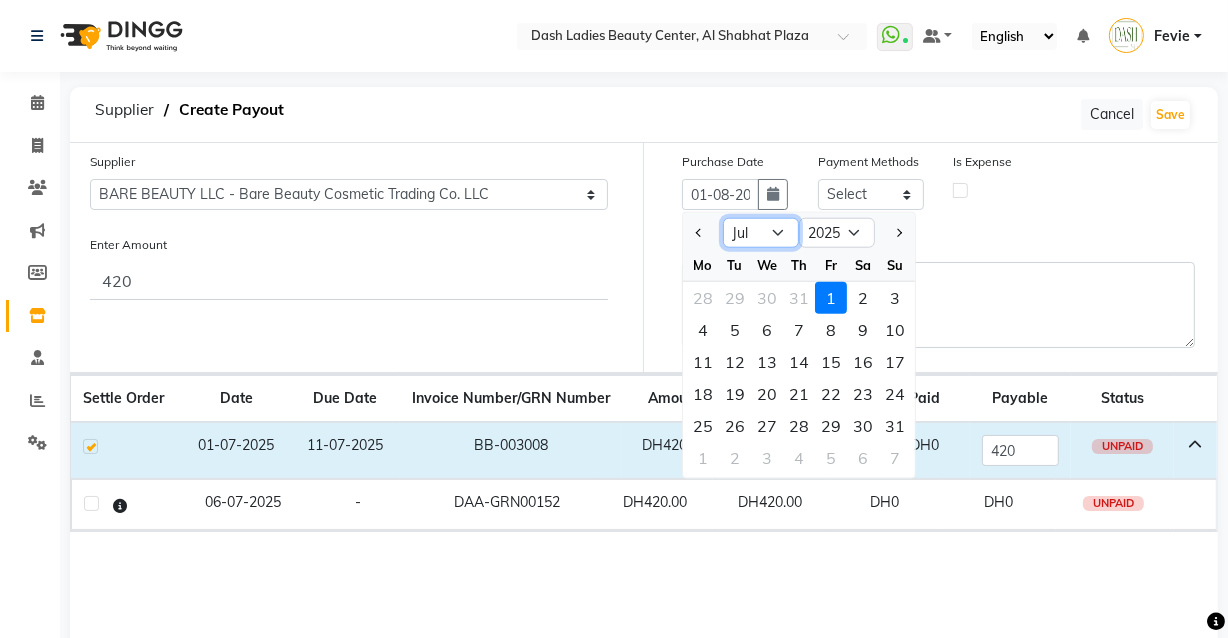 click on "Jan Feb Mar Apr May Jun Jul Aug Sep Oct Nov Dec" 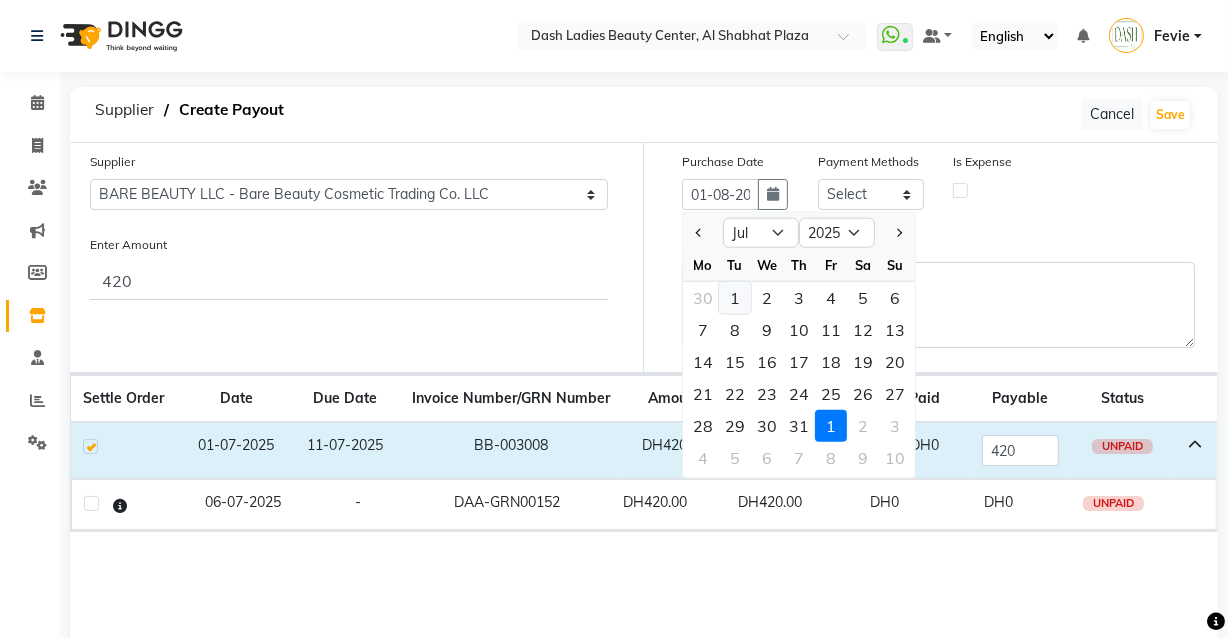 click on "1" 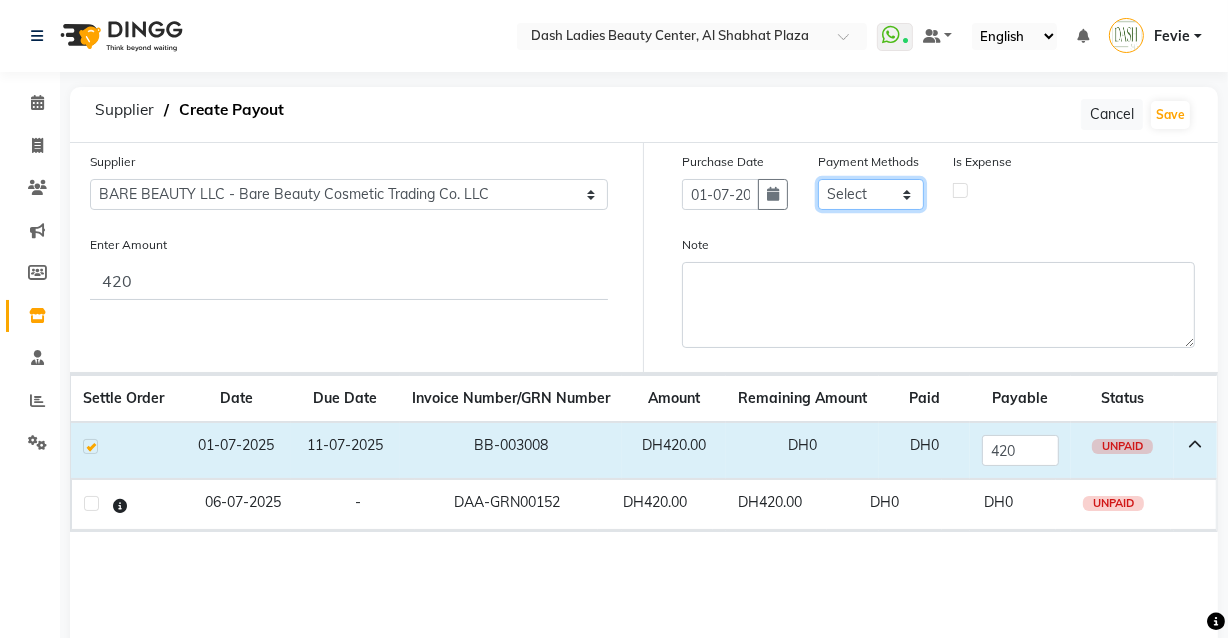 click on "Select CASH CARD ONLINE On Account Wallet Package Prepaid Gift Card" 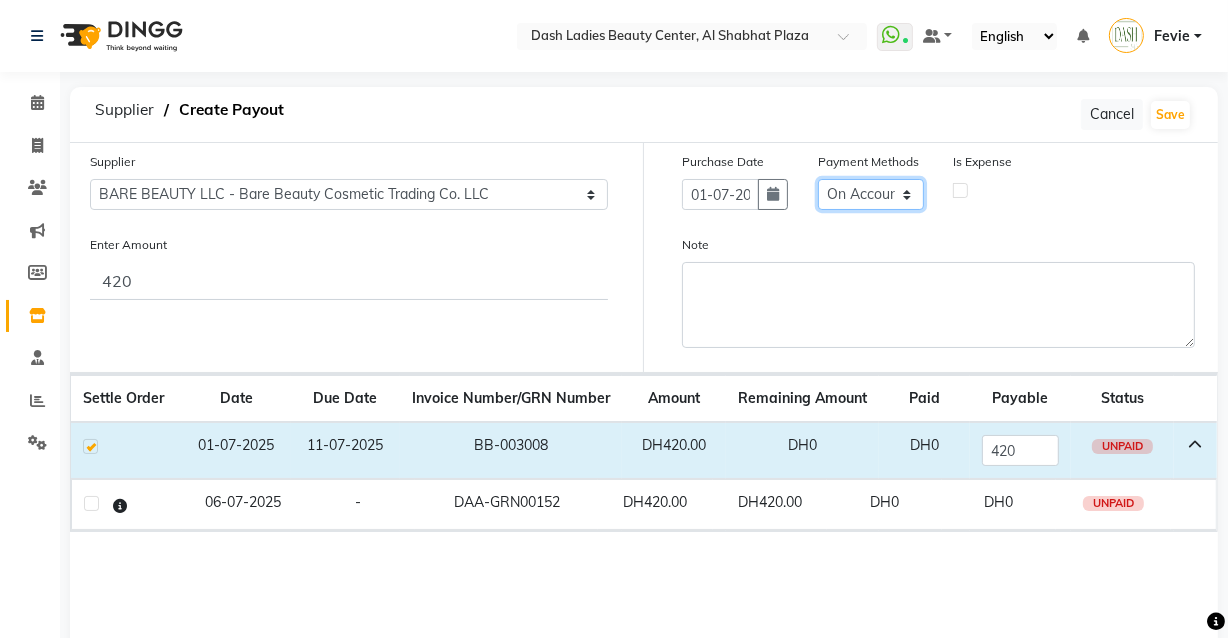click on "Select CASH CARD ONLINE On Account Wallet Package Prepaid Gift Card" 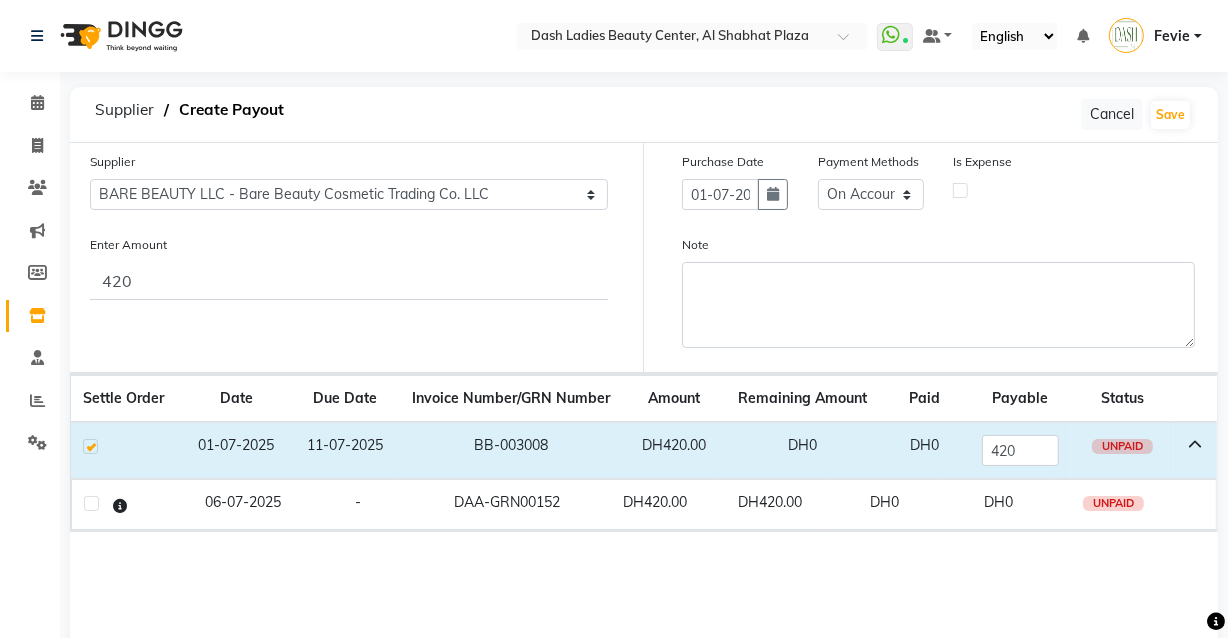 click 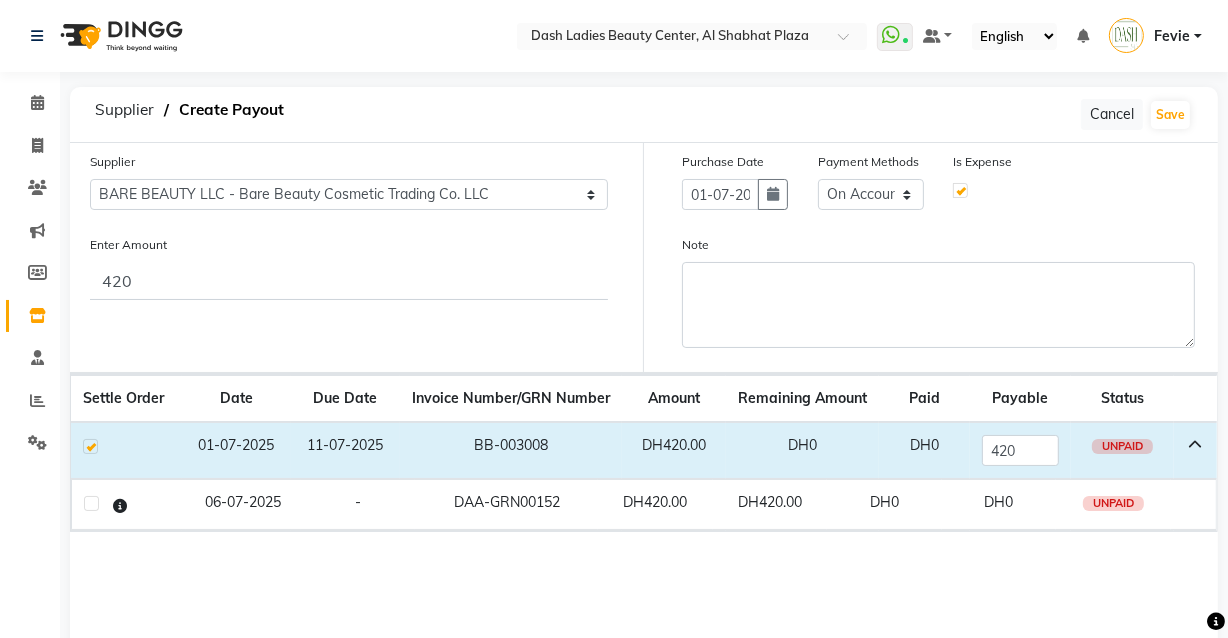 select on "7495" 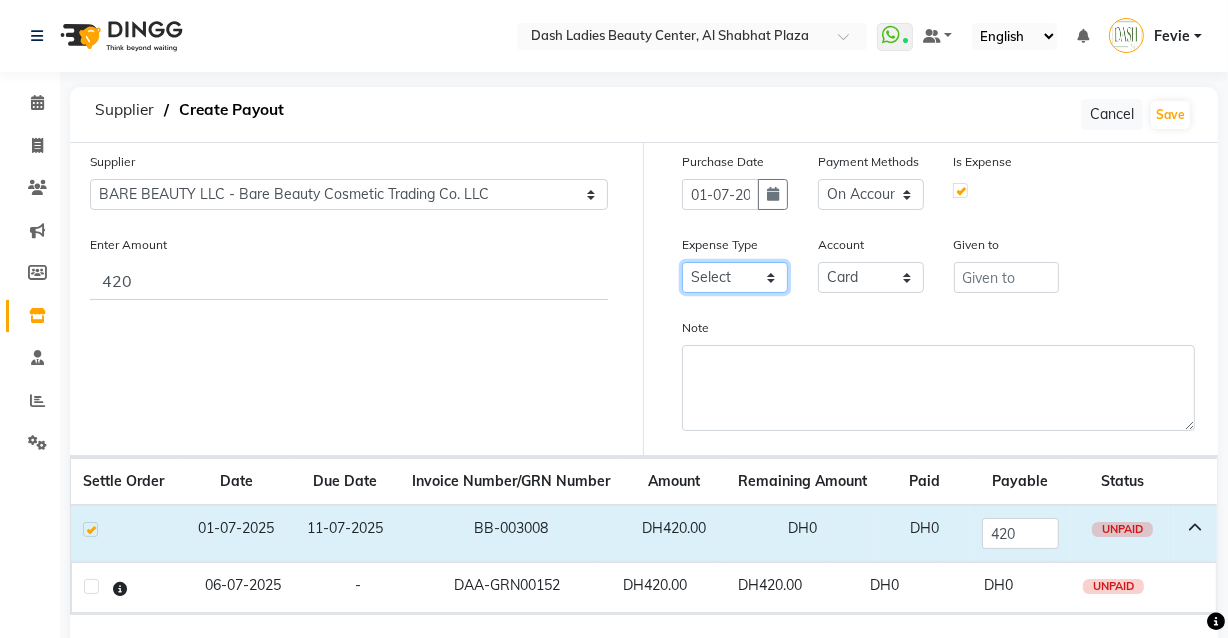 click on "Select Advance Salary Bank charges Car maintenance  Cash transfer to bank Cash transfer to hub Client Snacks Clinical charges Equipment Fuel Govt fee Incentive Insurance International purchase Loan Repayment Maintenance Marketing Miscellaneous MRA Other Pantry Product Rent Salary Staff Snacks Tax Tea & Refreshment Utilities" 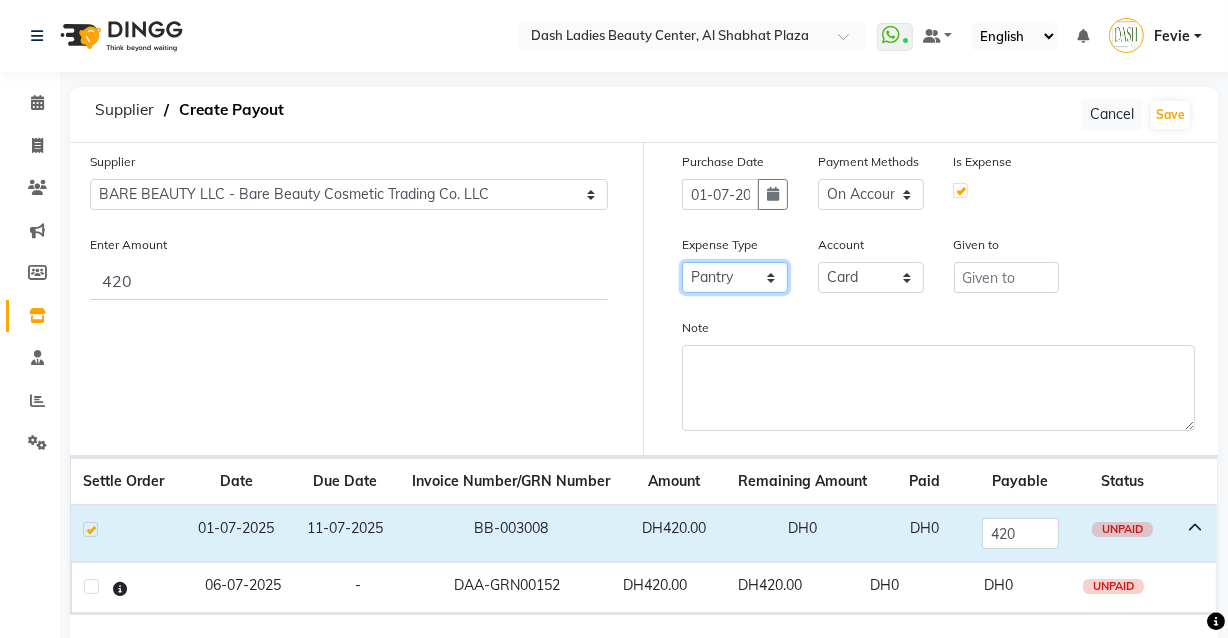 click on "Select Advance Salary Bank charges Car maintenance  Cash transfer to bank Cash transfer to hub Client Snacks Clinical charges Equipment Fuel Govt fee Incentive Insurance International purchase Loan Repayment Maintenance Marketing Miscellaneous MRA Other Pantry Product Rent Salary Staff Snacks Tax Tea & Refreshment Utilities" 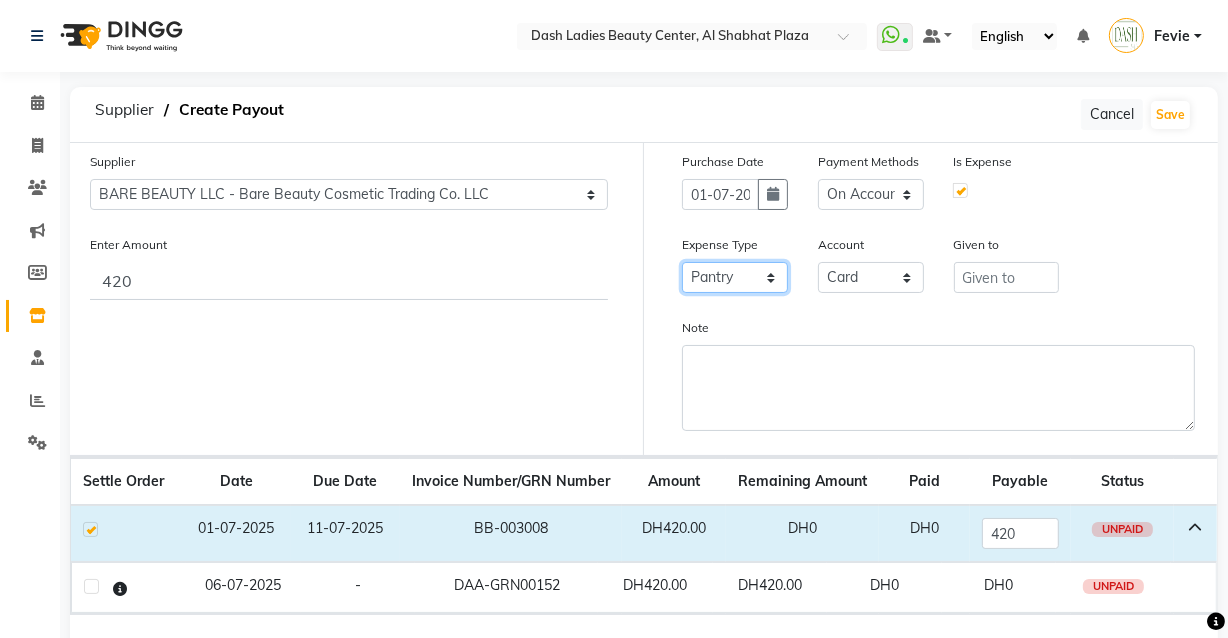 click on "Select Advance Salary Bank charges Car maintenance  Cash transfer to bank Cash transfer to hub Client Snacks Clinical charges Equipment Fuel Govt fee Incentive Insurance International purchase Loan Repayment Maintenance Marketing Miscellaneous MRA Other Pantry Product Rent Salary Staff Snacks Tax Tea & Refreshment Utilities" 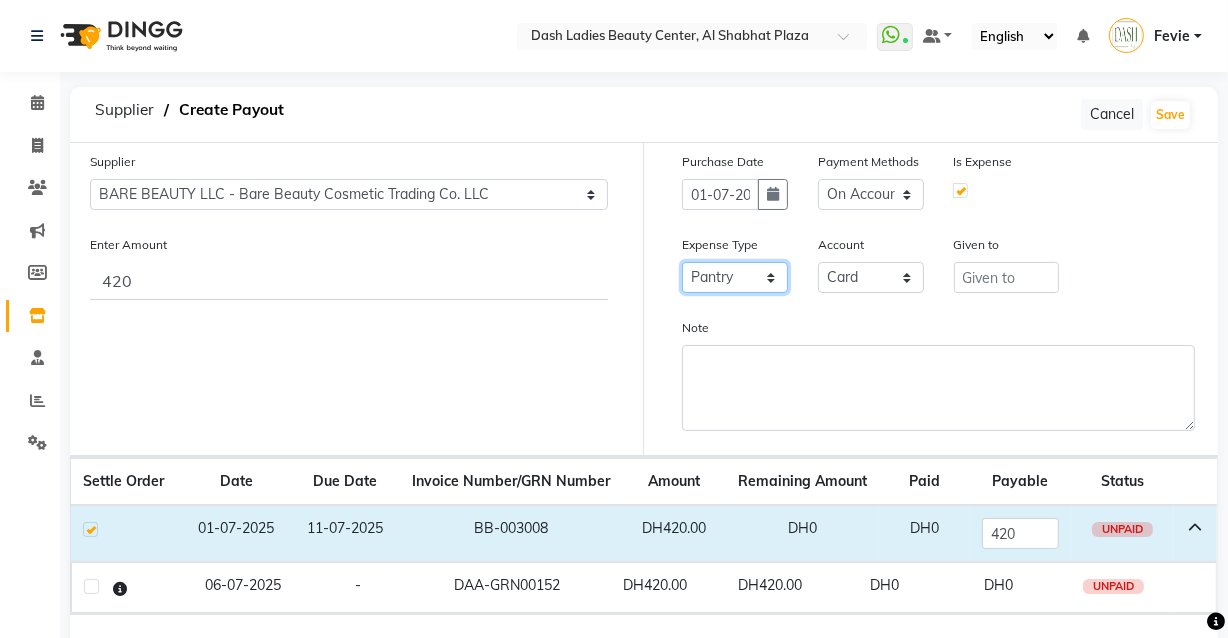 select on "8" 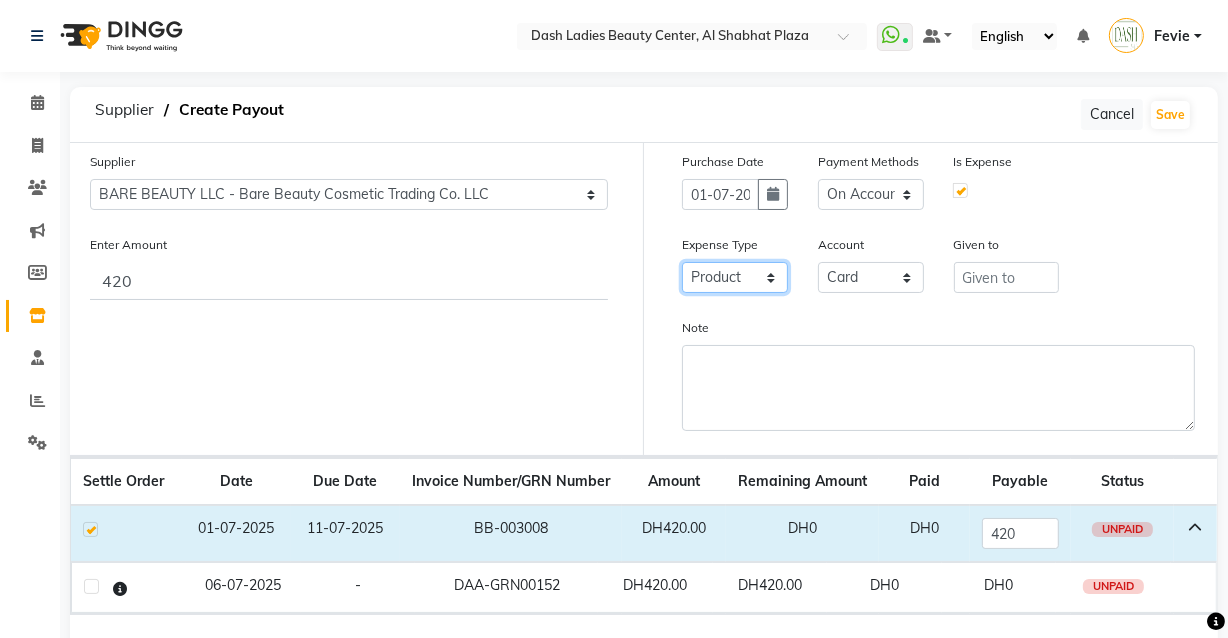 click on "Select Advance Salary Bank charges Car maintenance  Cash transfer to bank Cash transfer to hub Client Snacks Clinical charges Equipment Fuel Govt fee Incentive Insurance International purchase Loan Repayment Maintenance Marketing Miscellaneous MRA Other Pantry Product Rent Salary Staff Snacks Tax Tea & Refreshment Utilities" 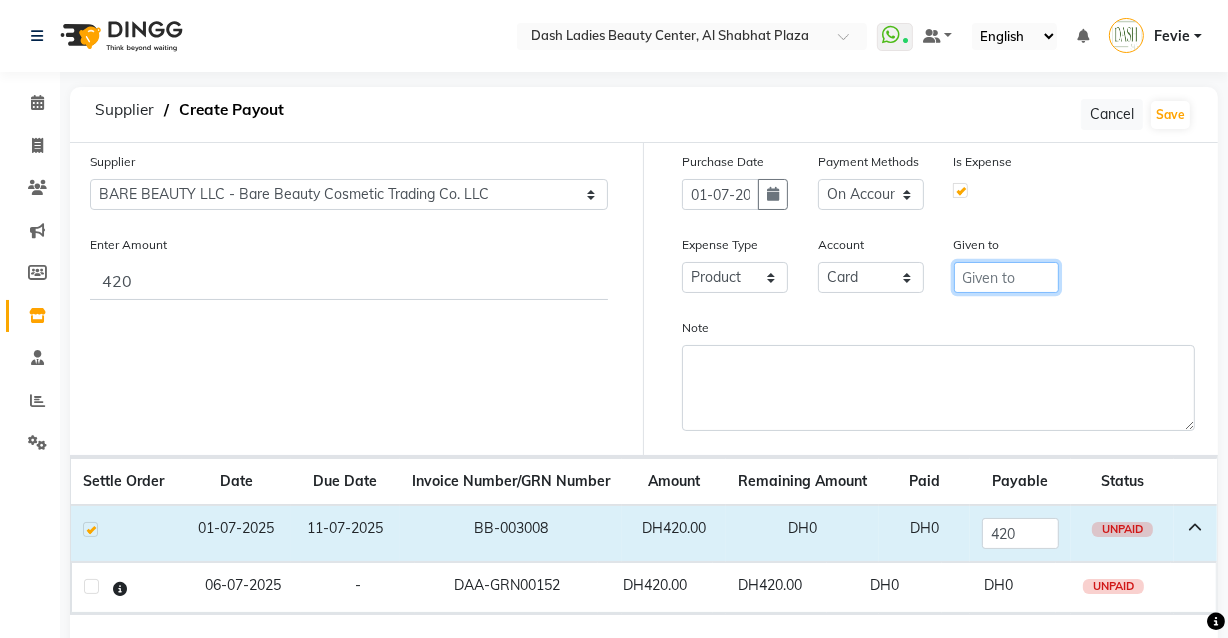 click at bounding box center (1007, 277) 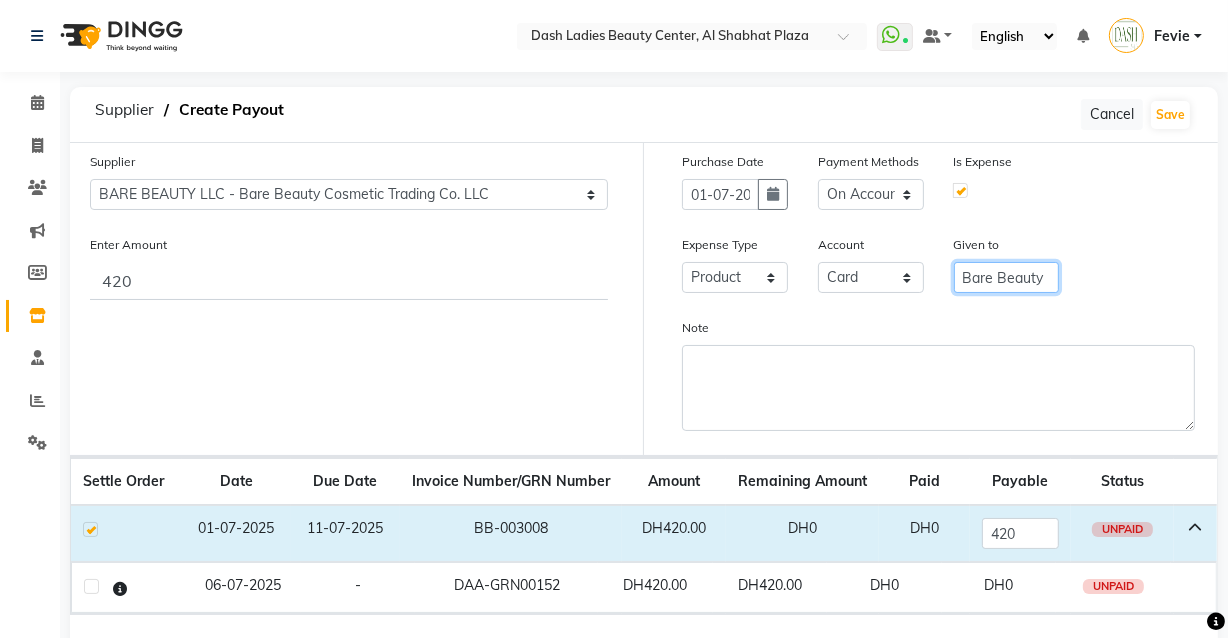 type on "Bare Beauty" 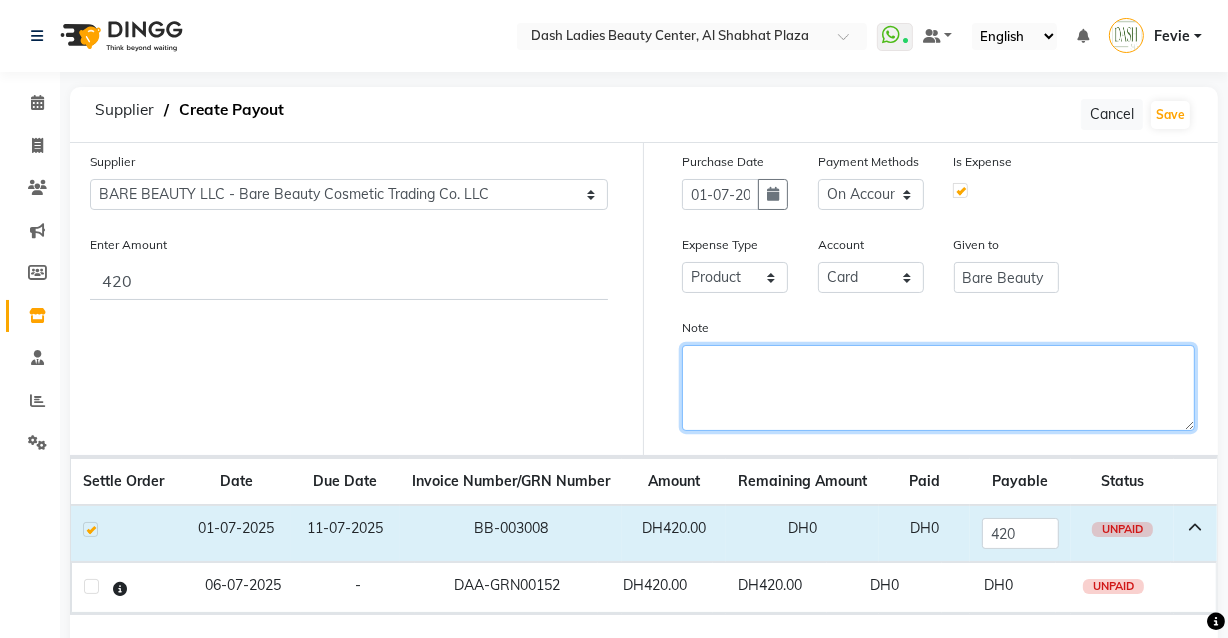click on "Note" at bounding box center (938, 388) 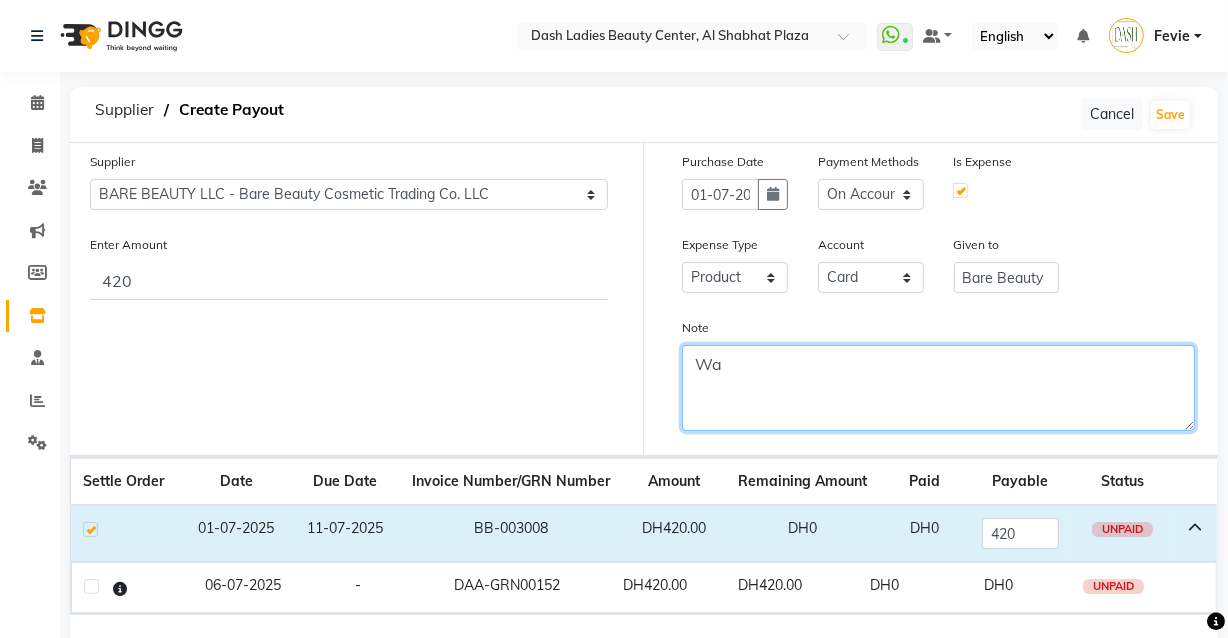 type on "W" 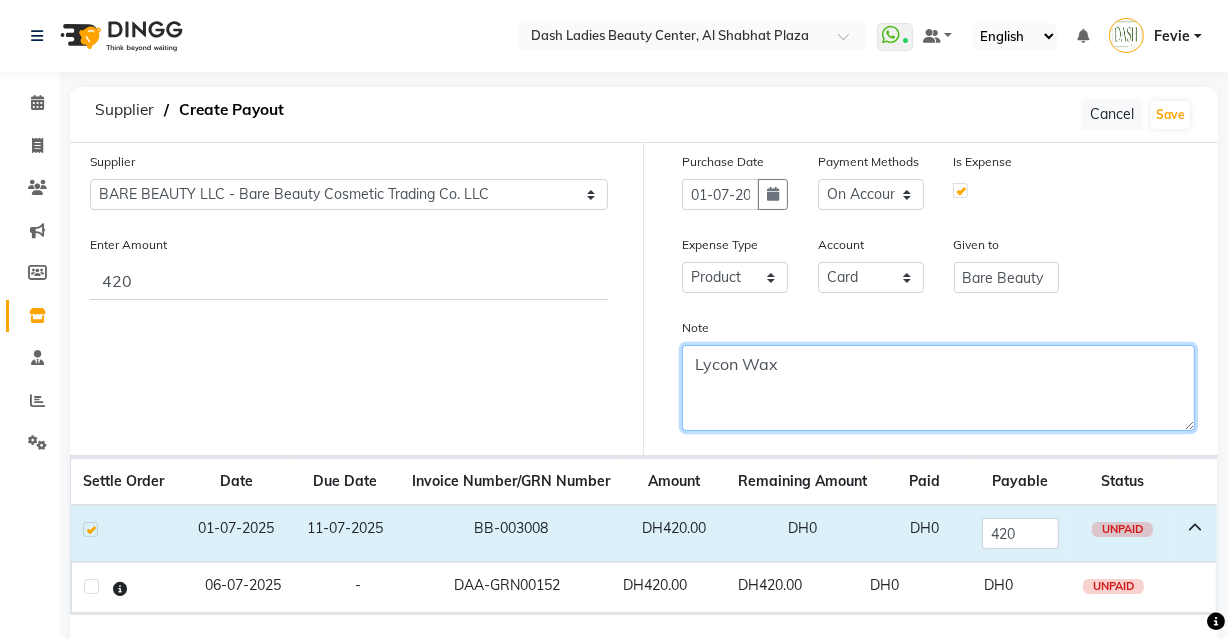 type on "Lycon Wax" 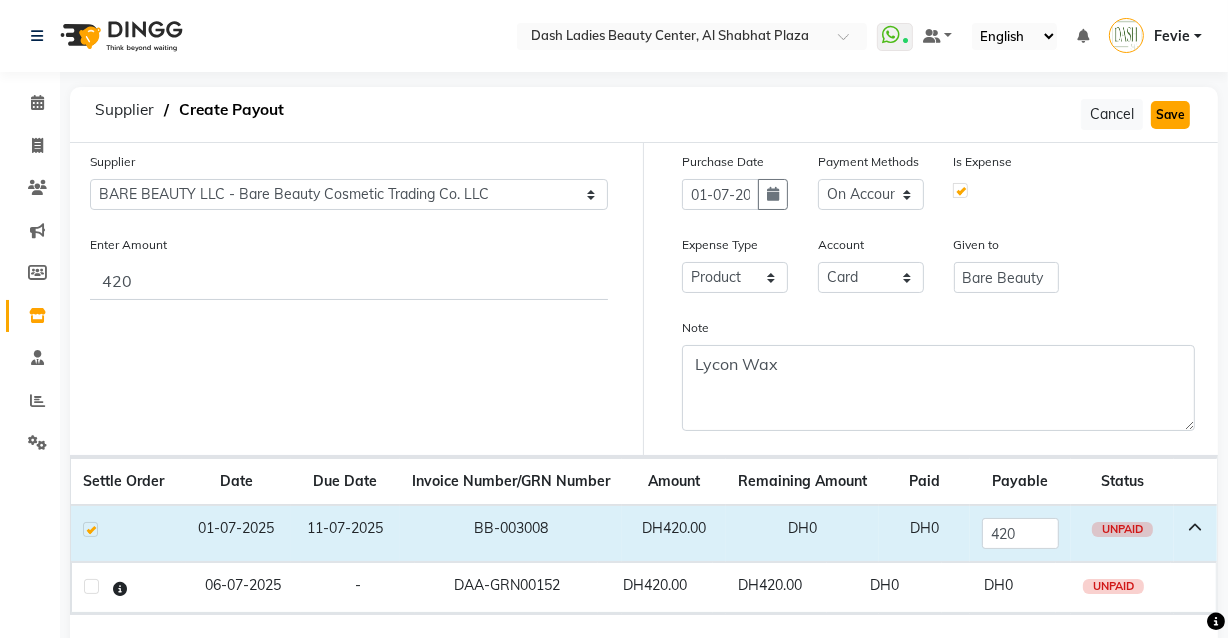 click on "Save" 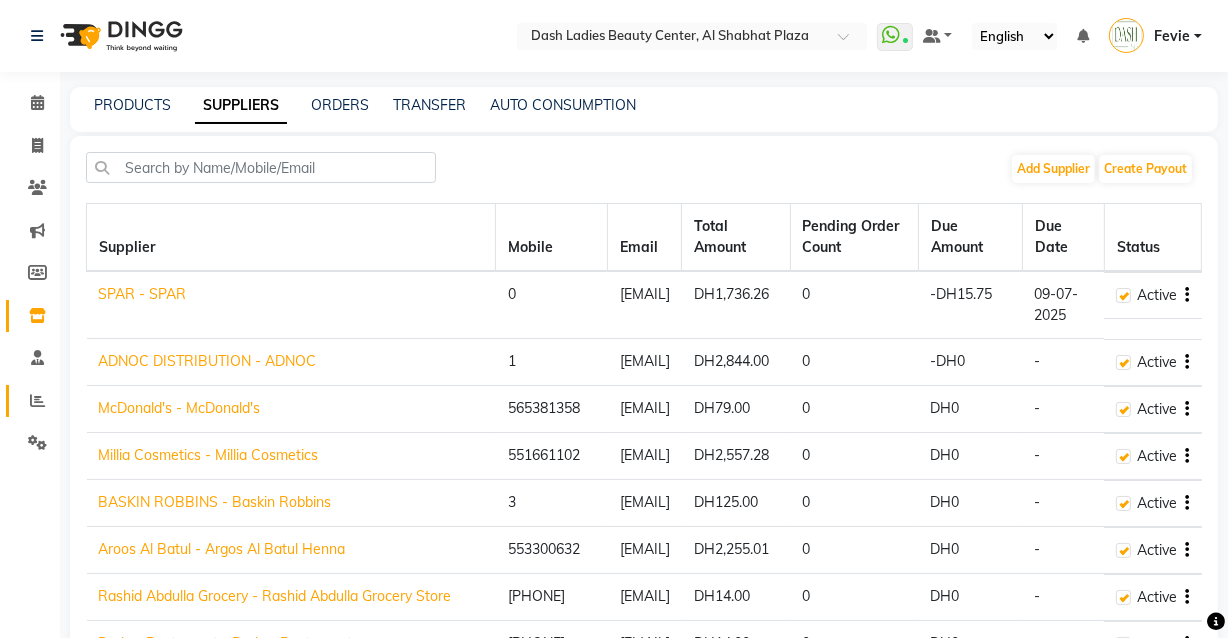 click 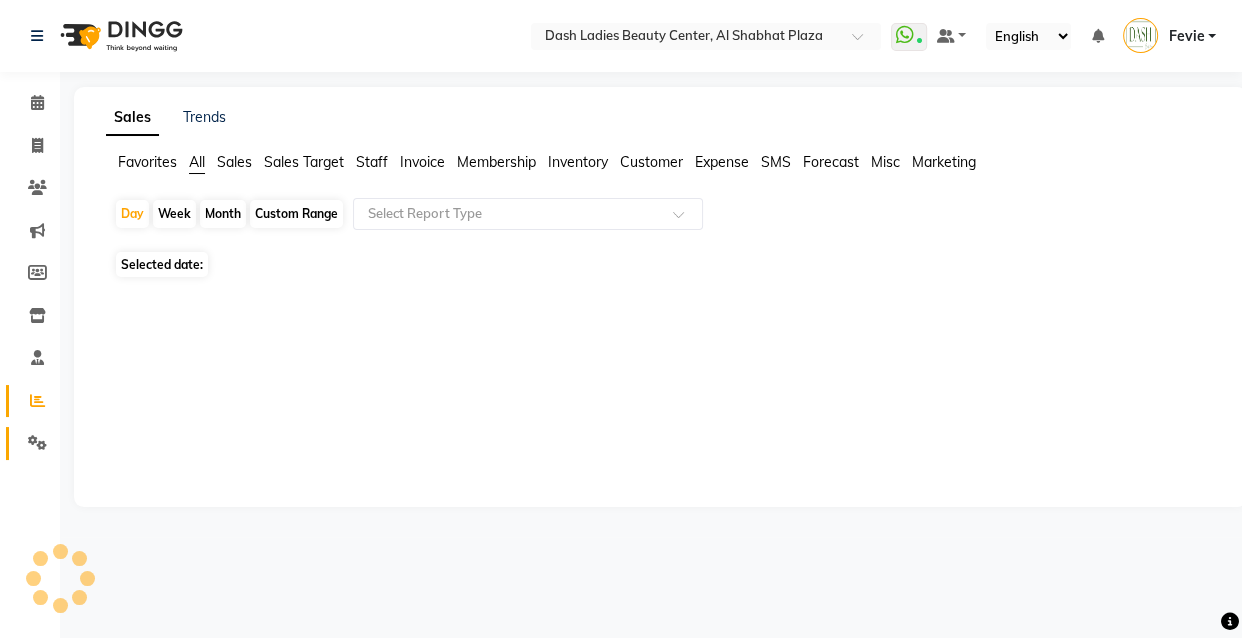 click on "Settings" 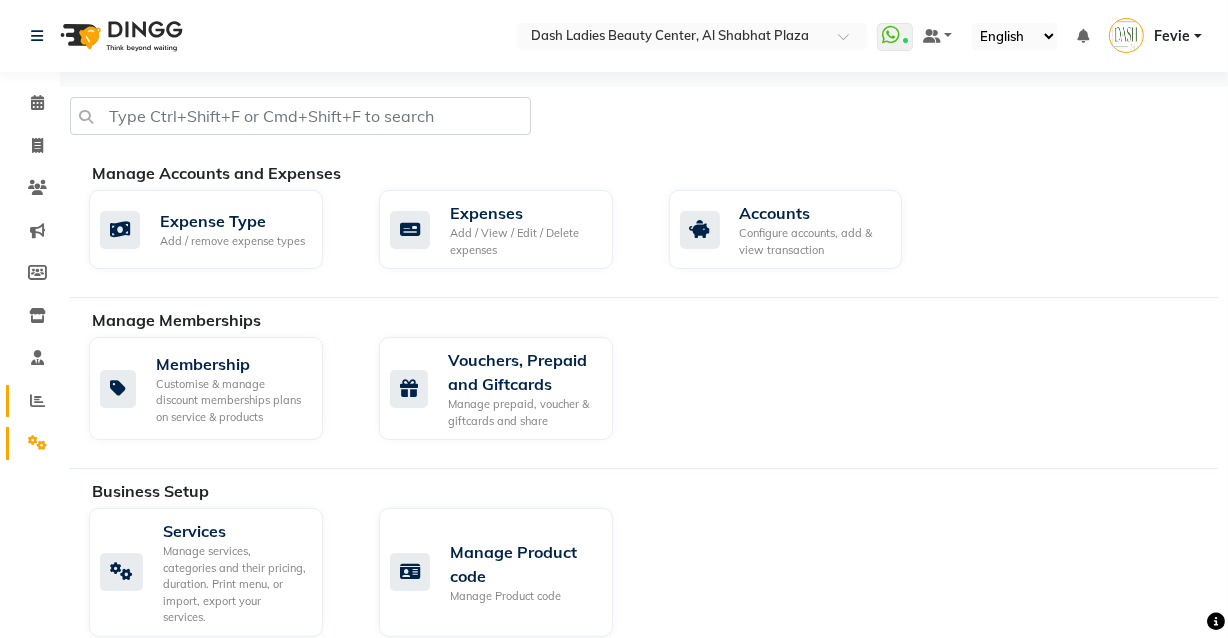 click 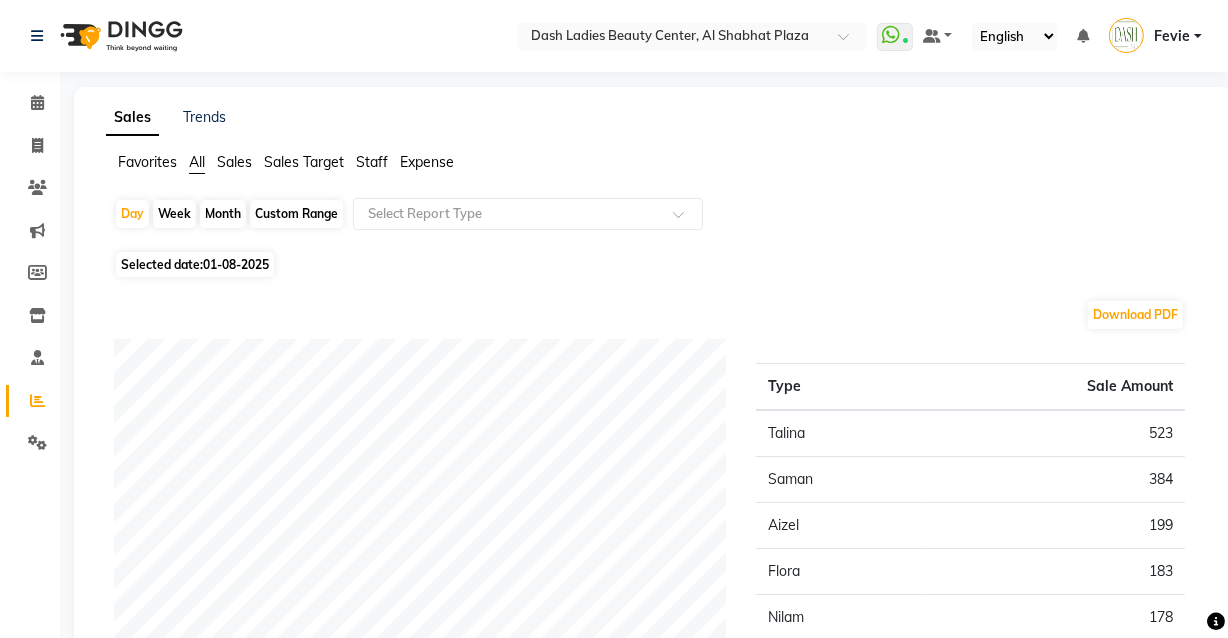 click on "Expense" 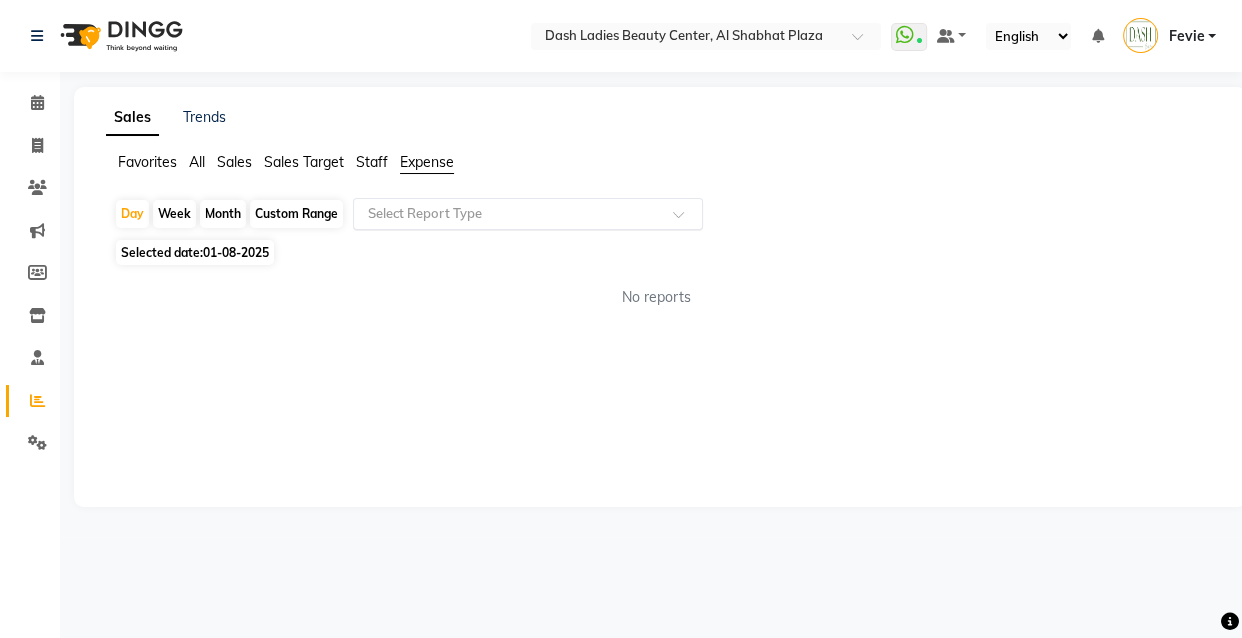 click 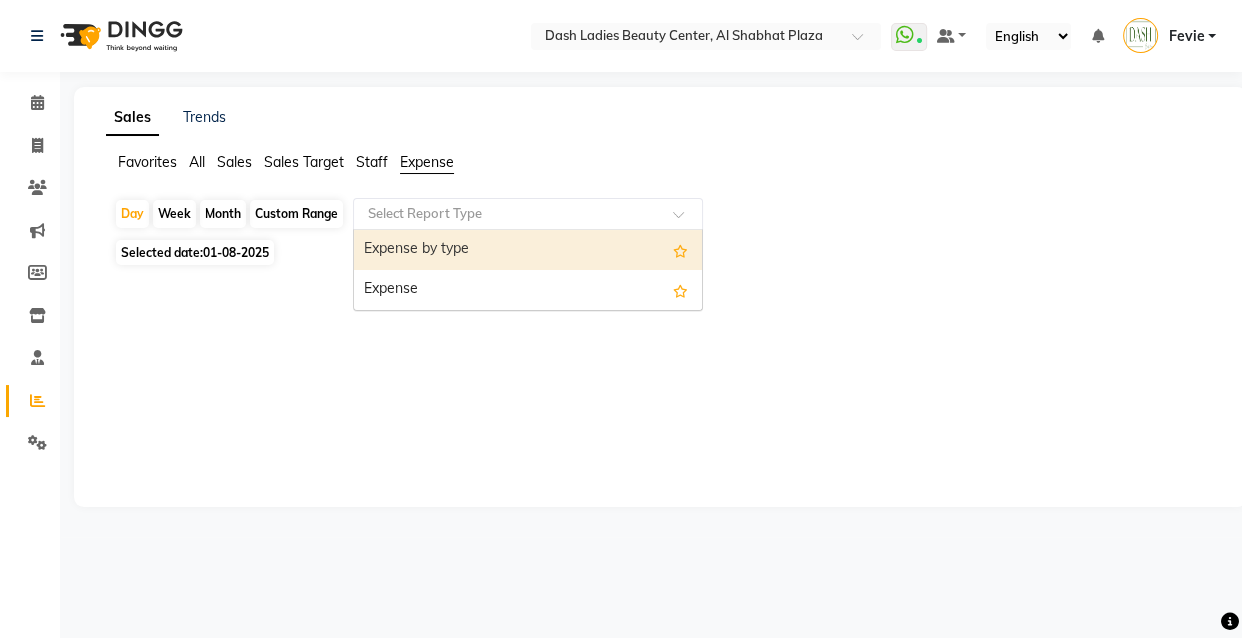 click on "Expense by type" at bounding box center (528, 250) 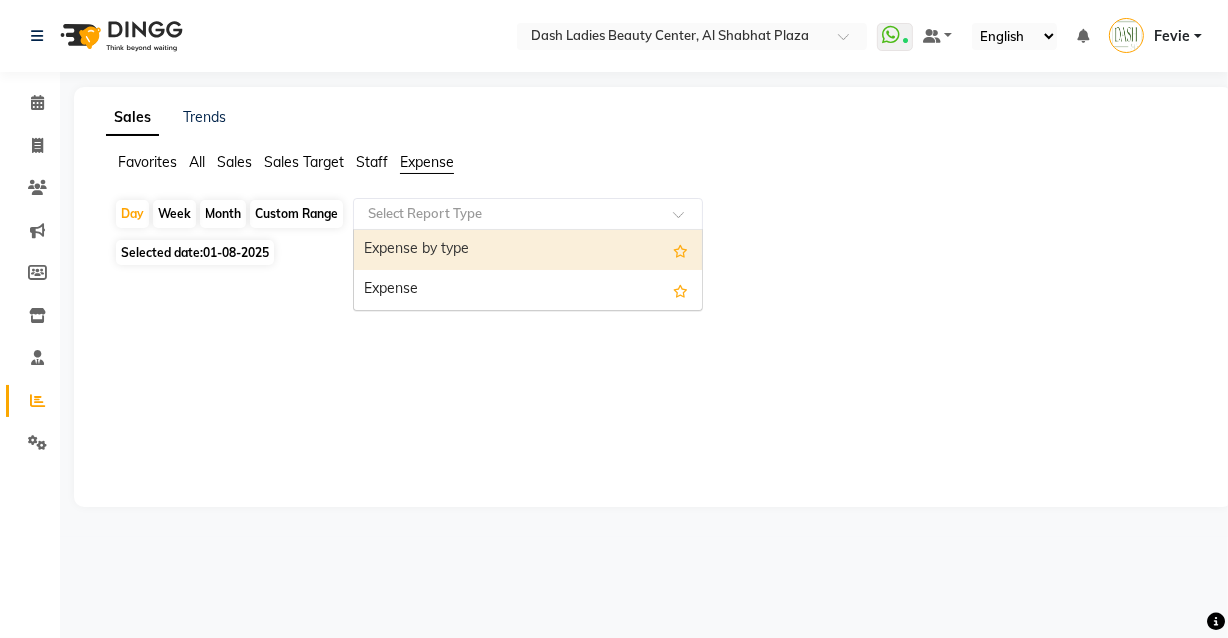 select on "full_report" 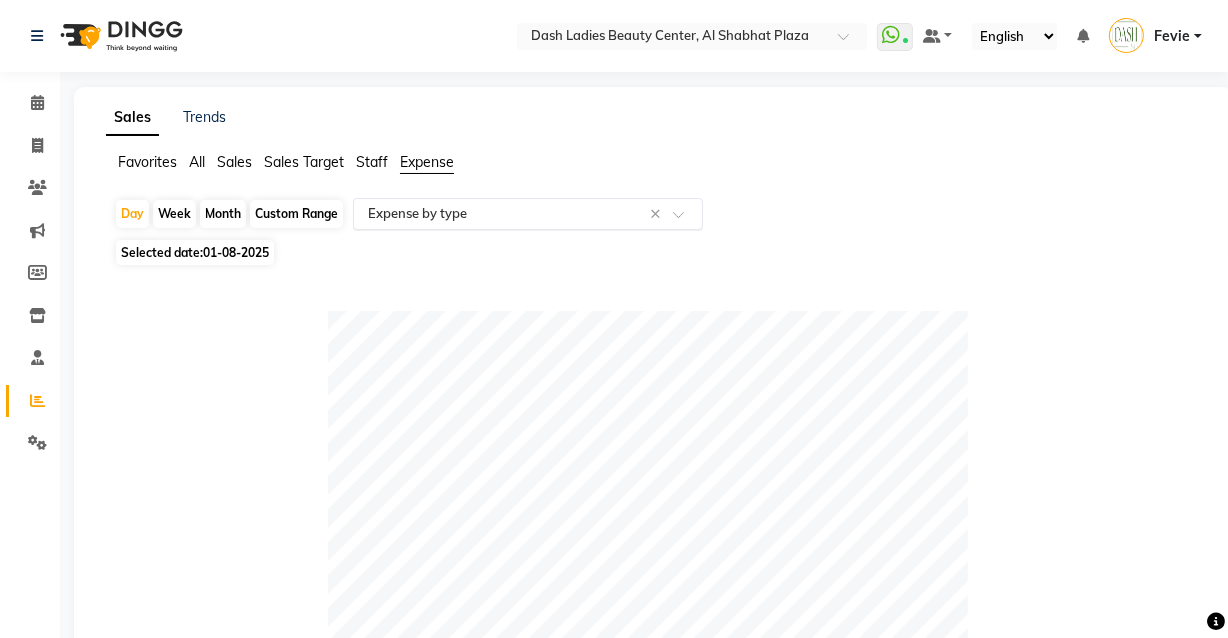 click 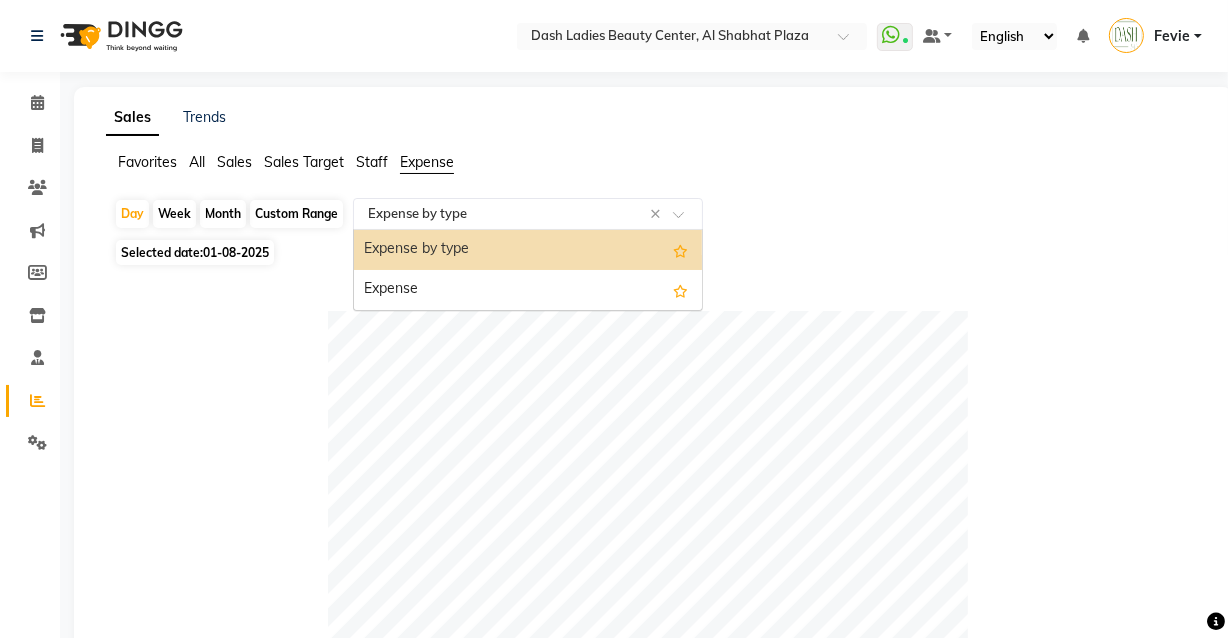 click on "Expense" at bounding box center (528, 290) 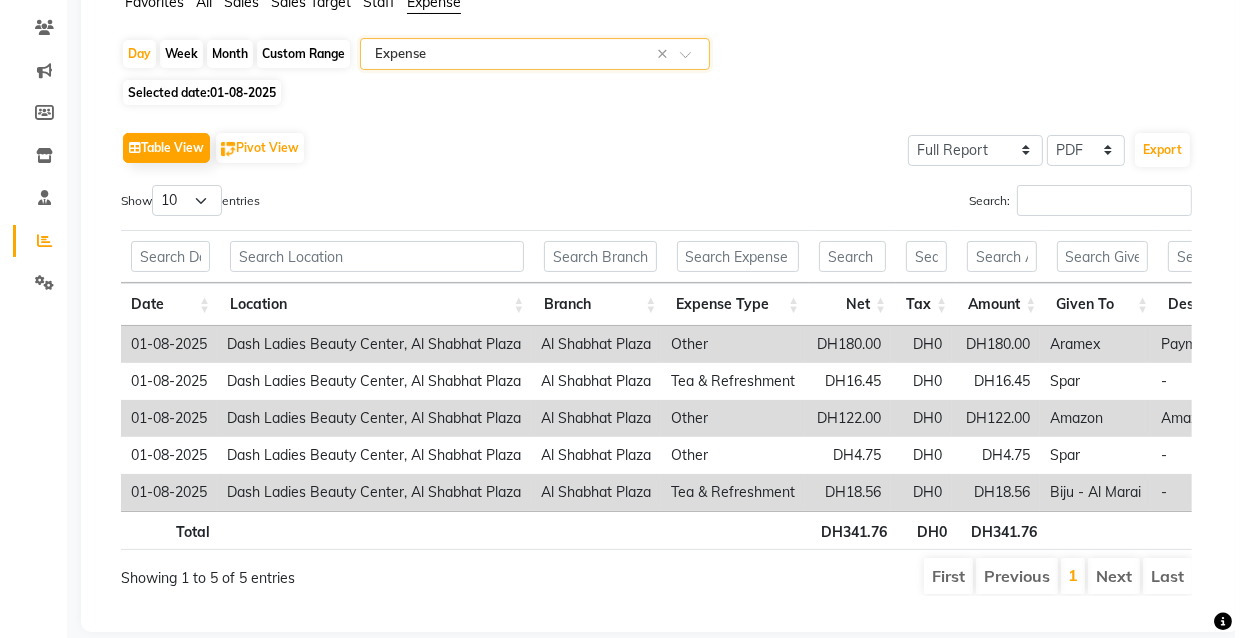 scroll, scrollTop: 0, scrollLeft: 0, axis: both 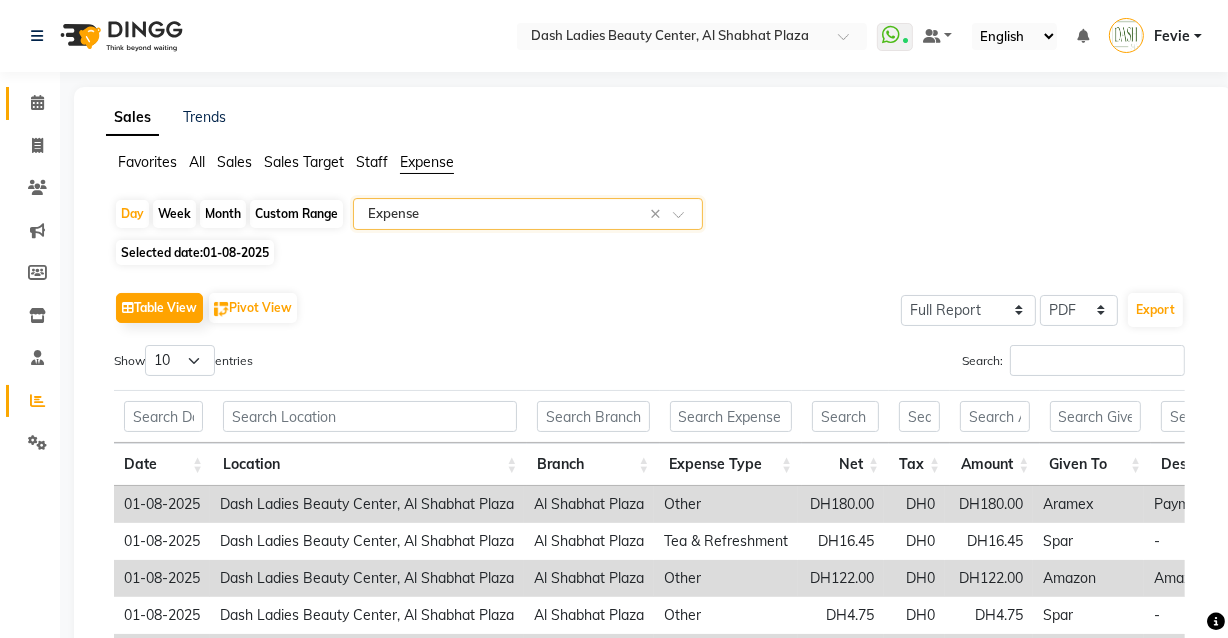 click on "Calendar" 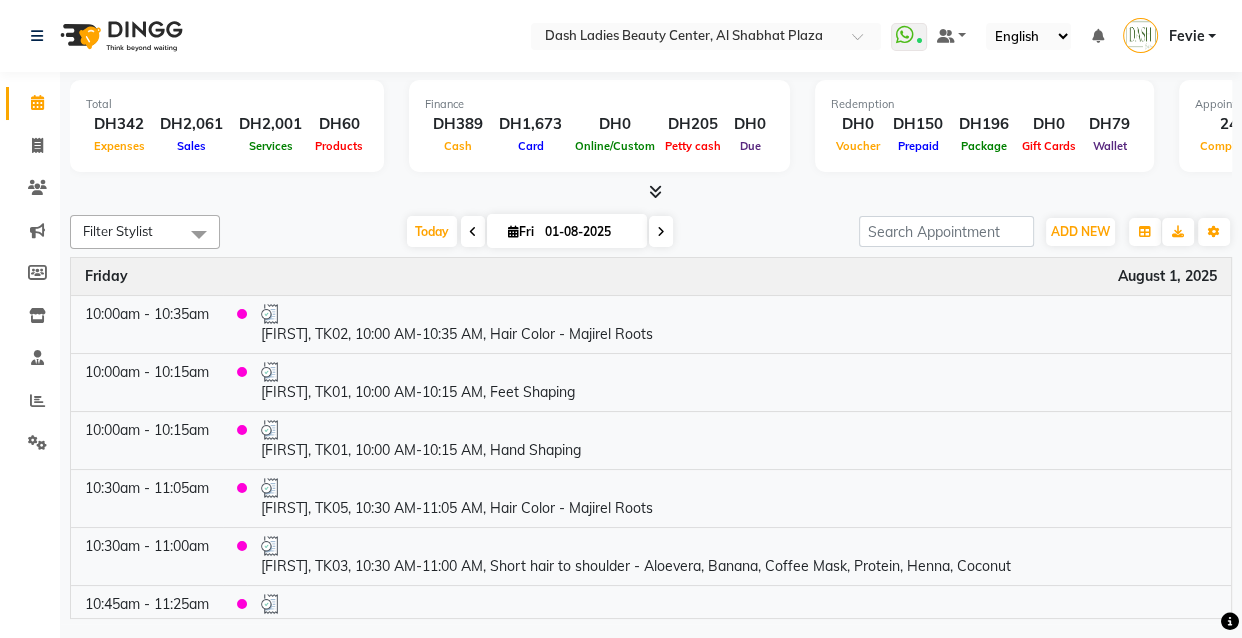 click on "Fevie" at bounding box center [1169, 36] 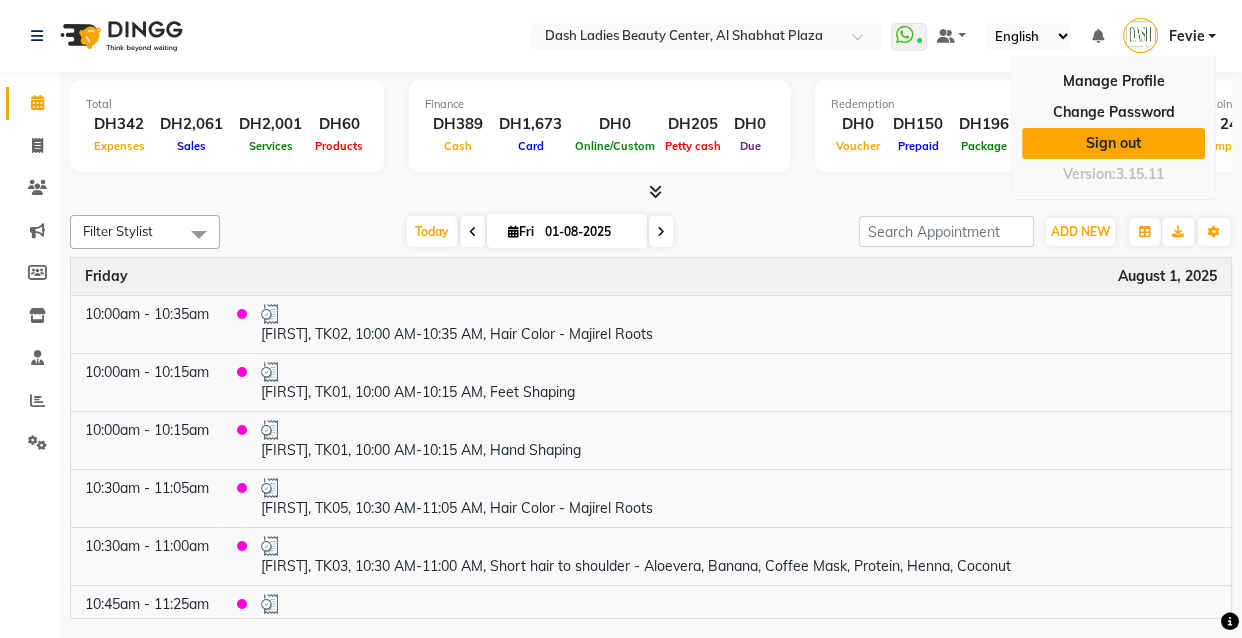 click on "Sign out" at bounding box center [1113, 143] 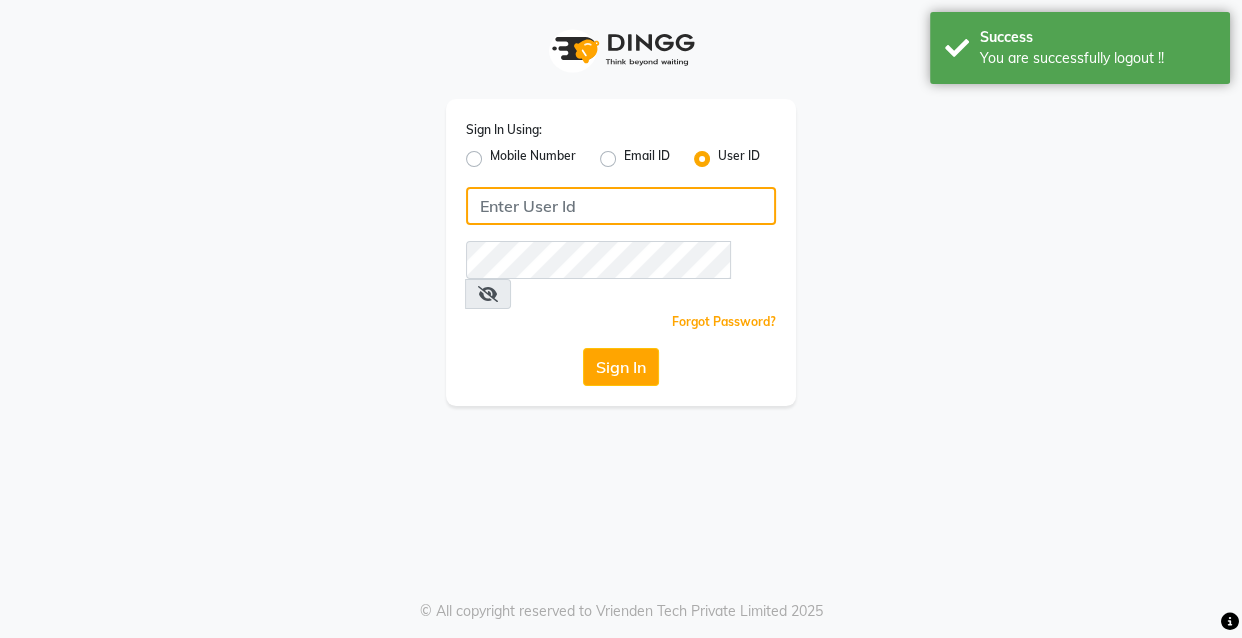 click 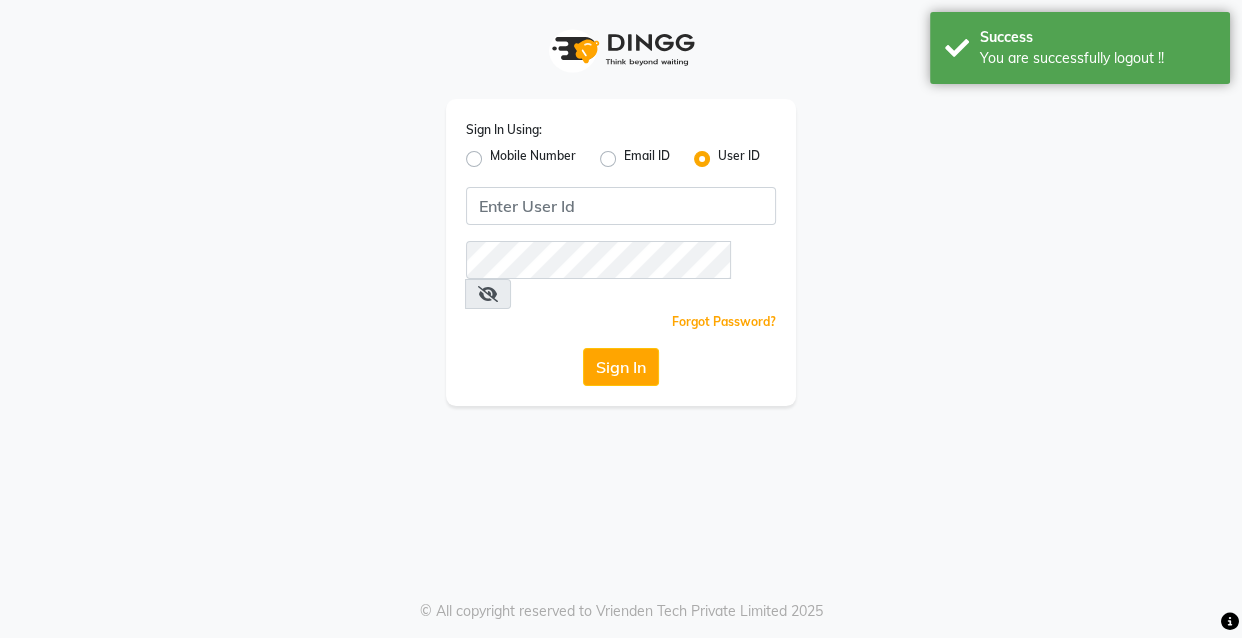 click on "Mobile Number" 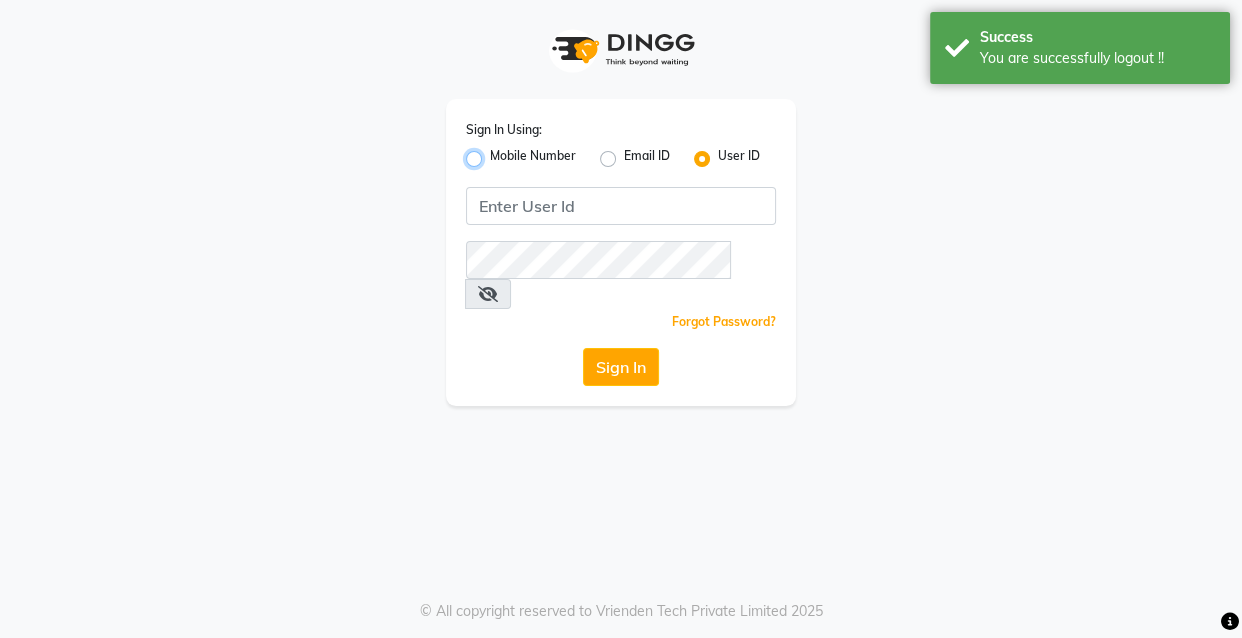 radio on "true" 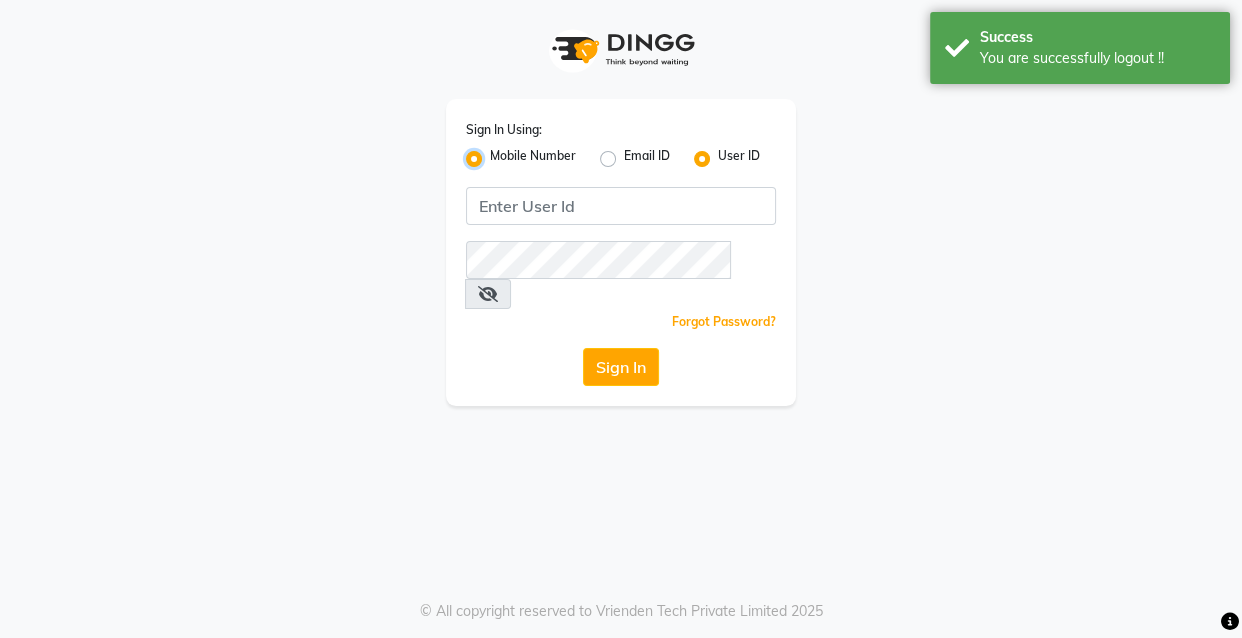 radio on "false" 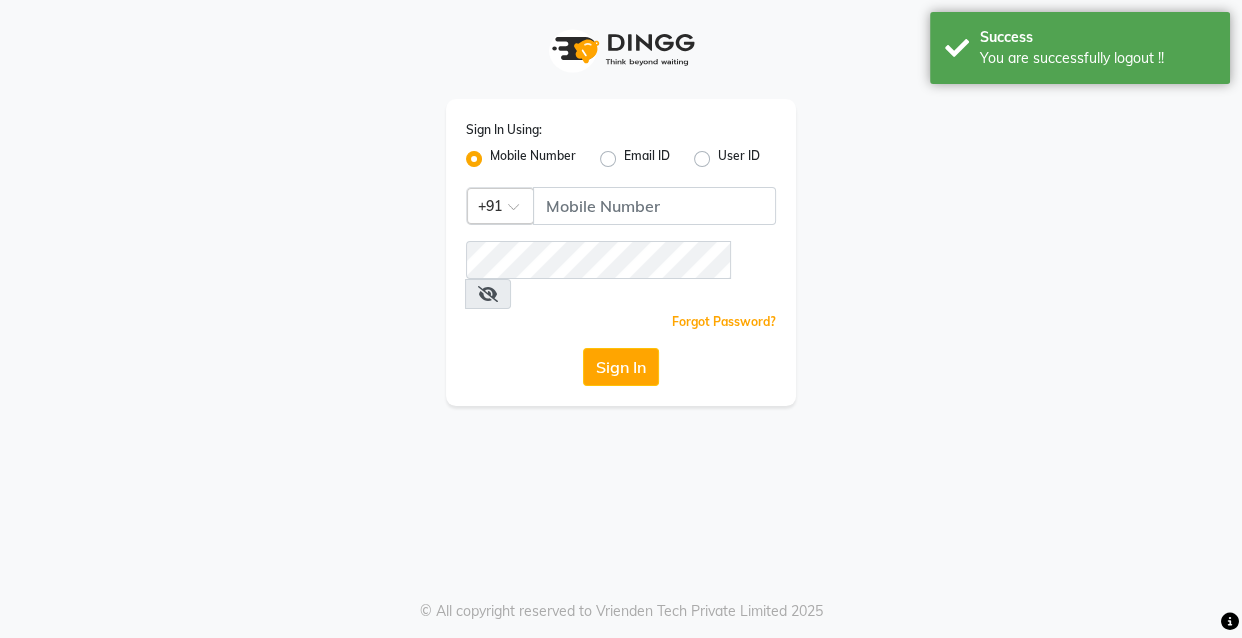 click 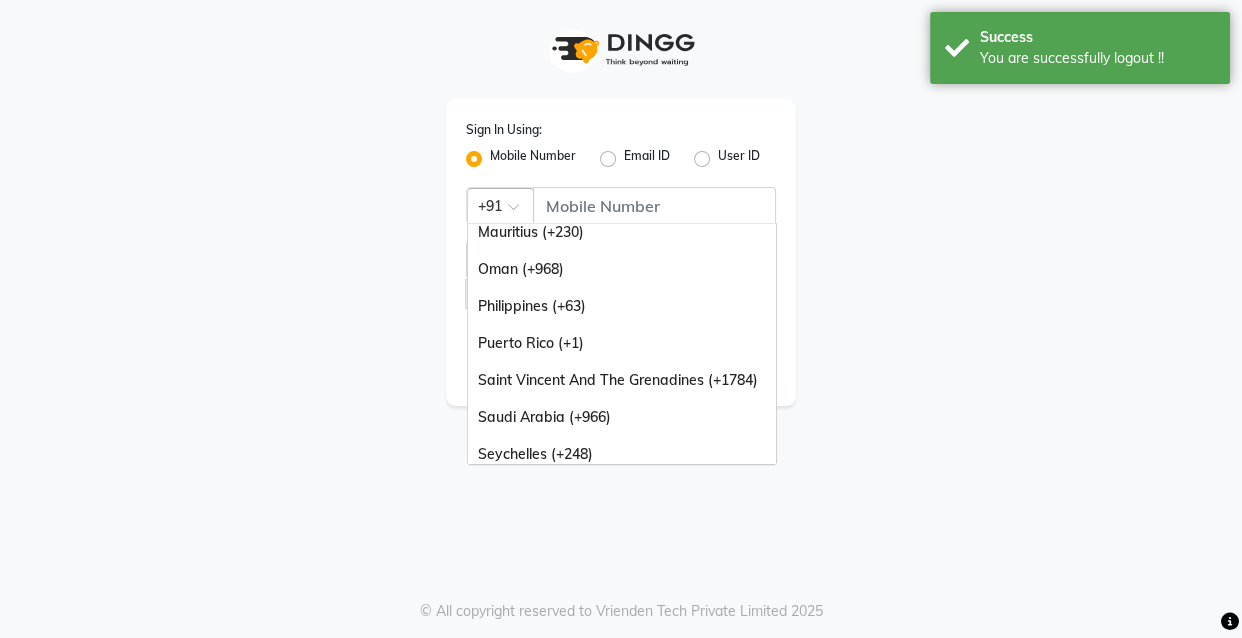 scroll, scrollTop: 500, scrollLeft: 0, axis: vertical 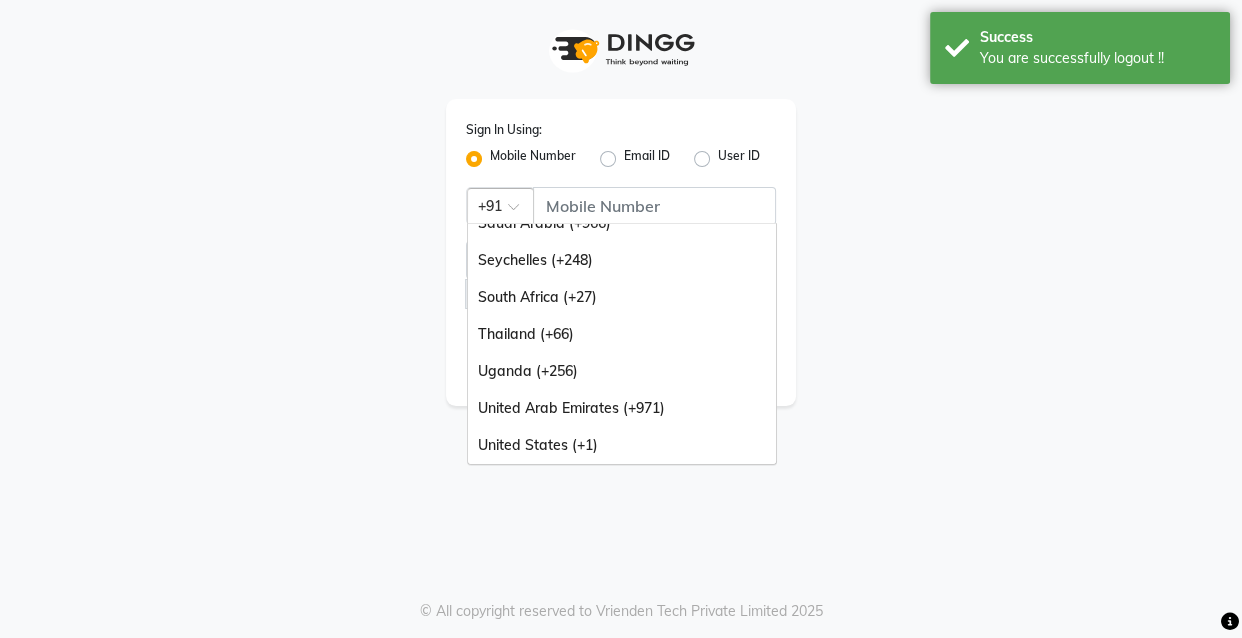 click on "United Arab Emirates (+971)" at bounding box center [622, 408] 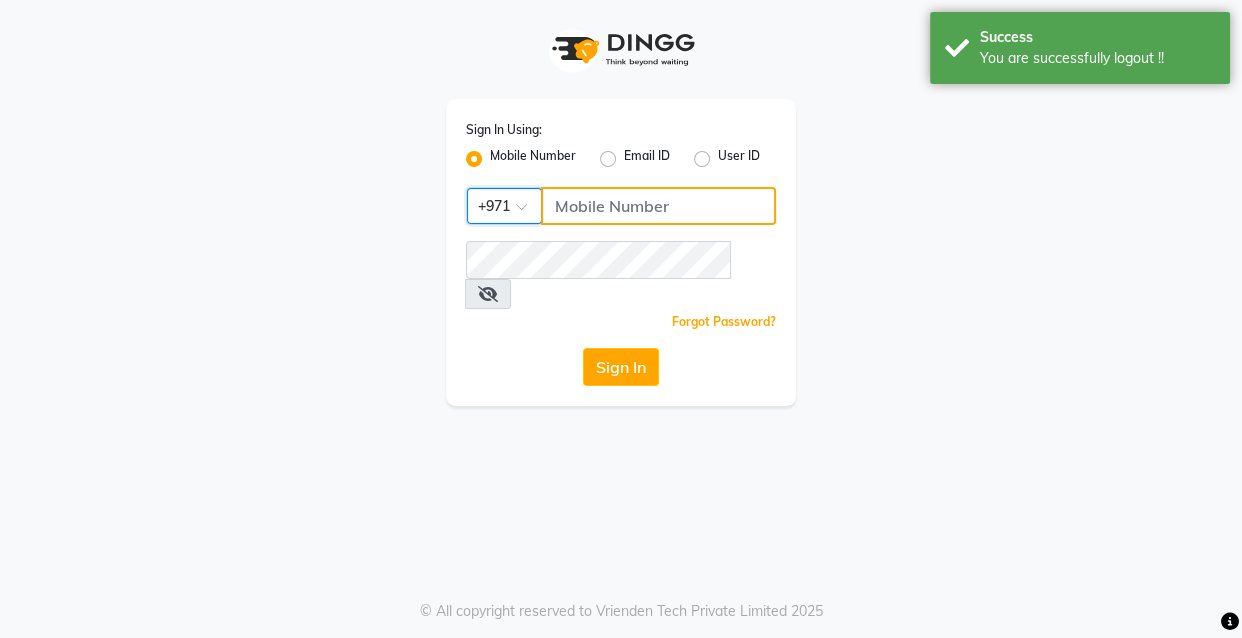 click 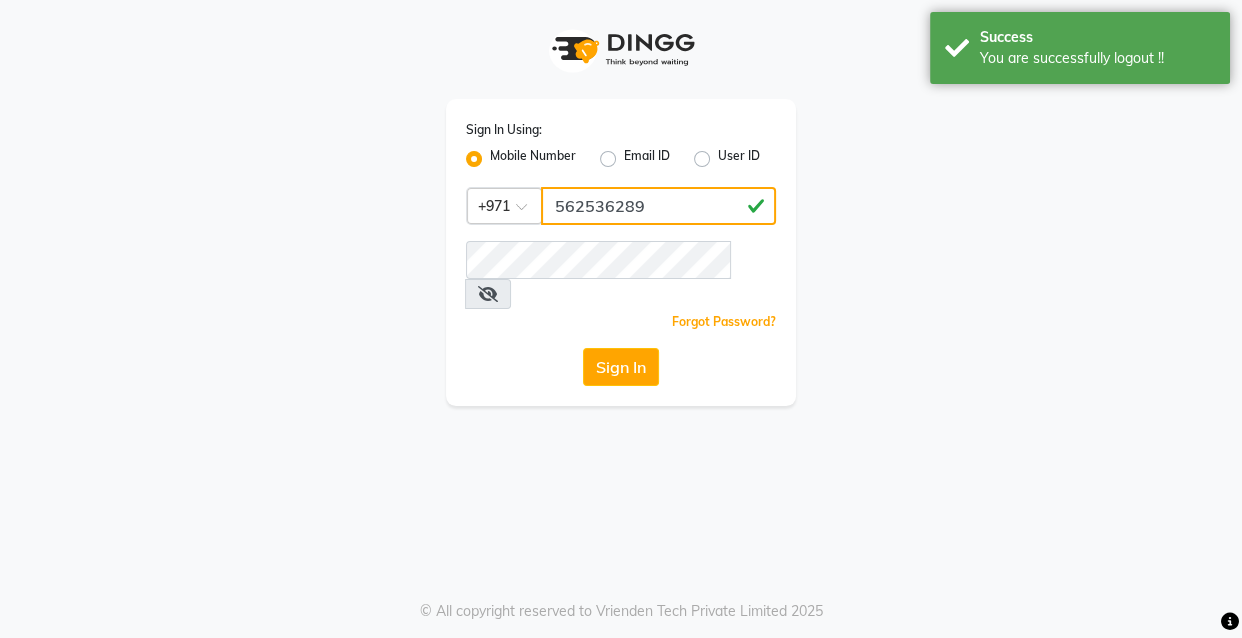 type on "562536289" 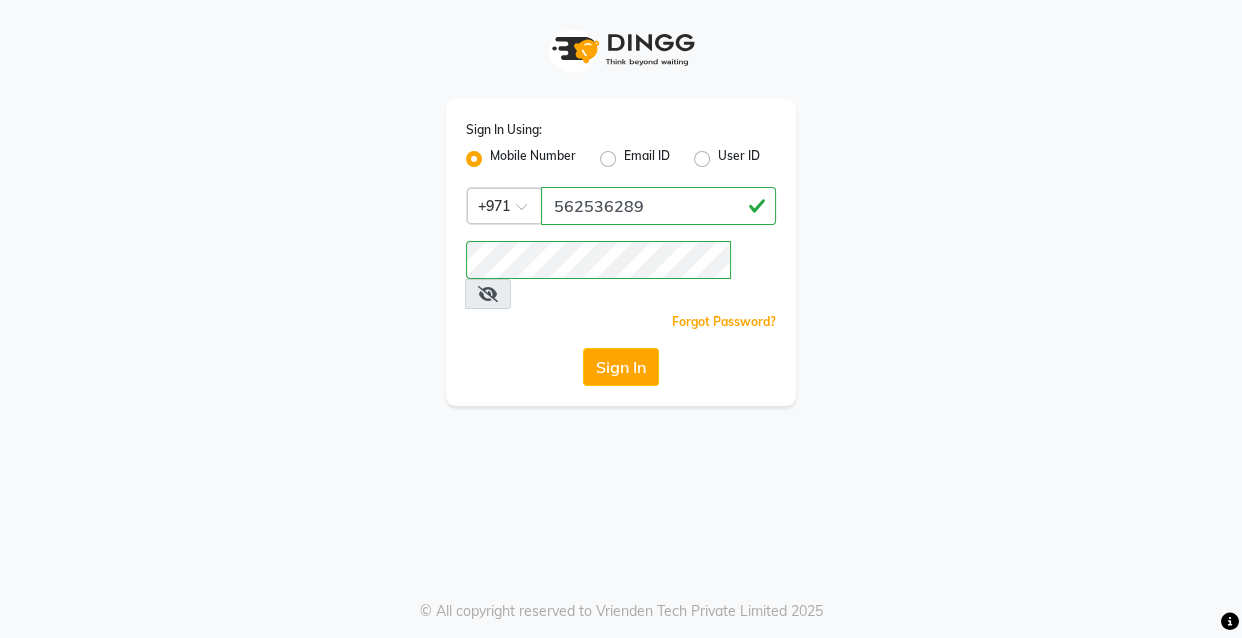 click at bounding box center (488, 294) 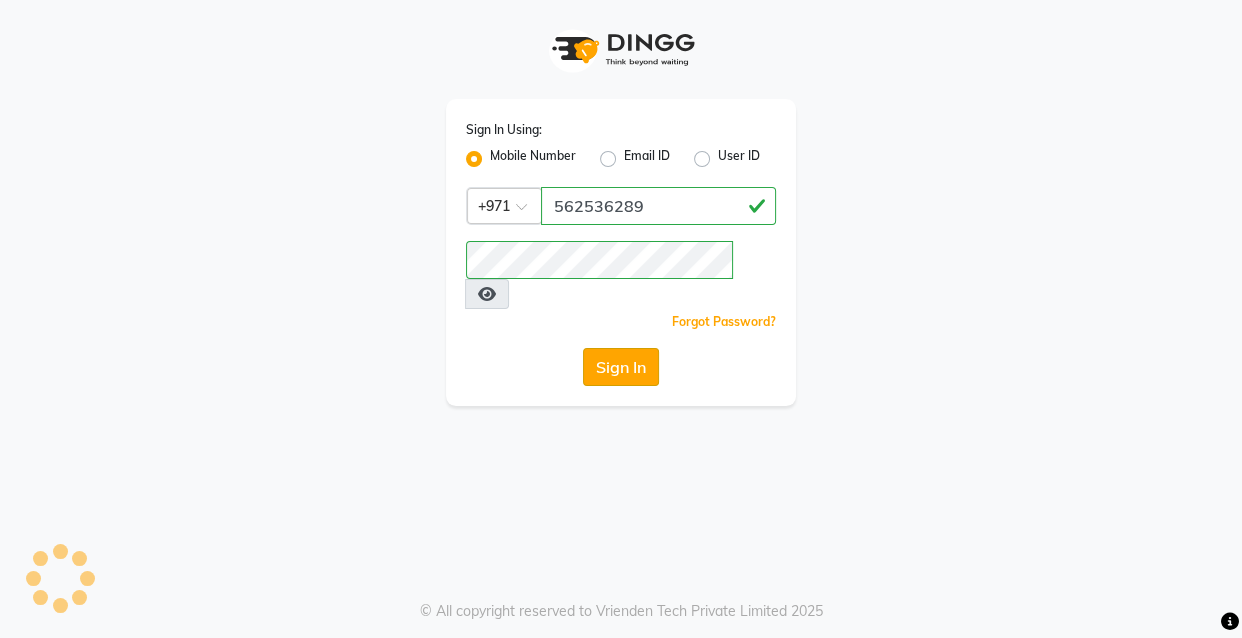 click on "Sign In" 